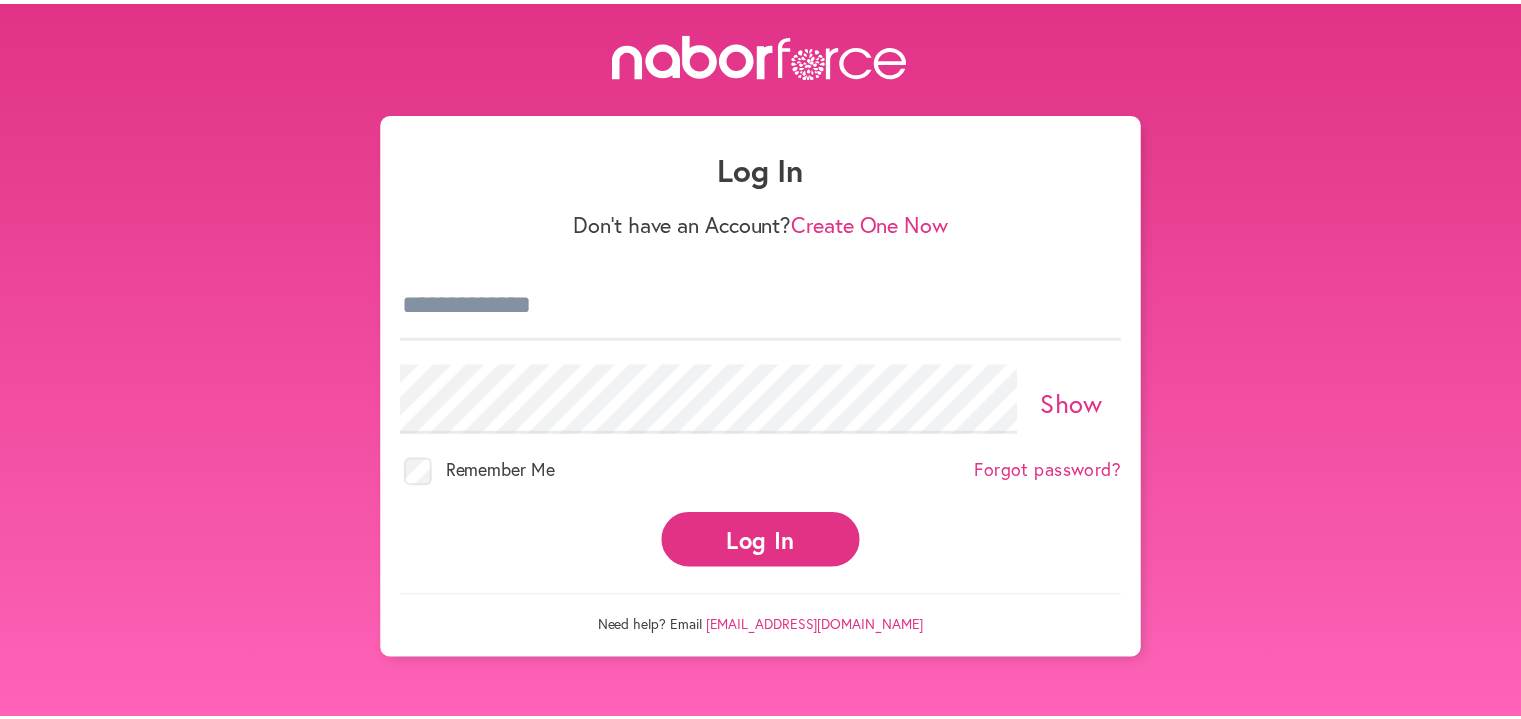 scroll, scrollTop: 0, scrollLeft: 0, axis: both 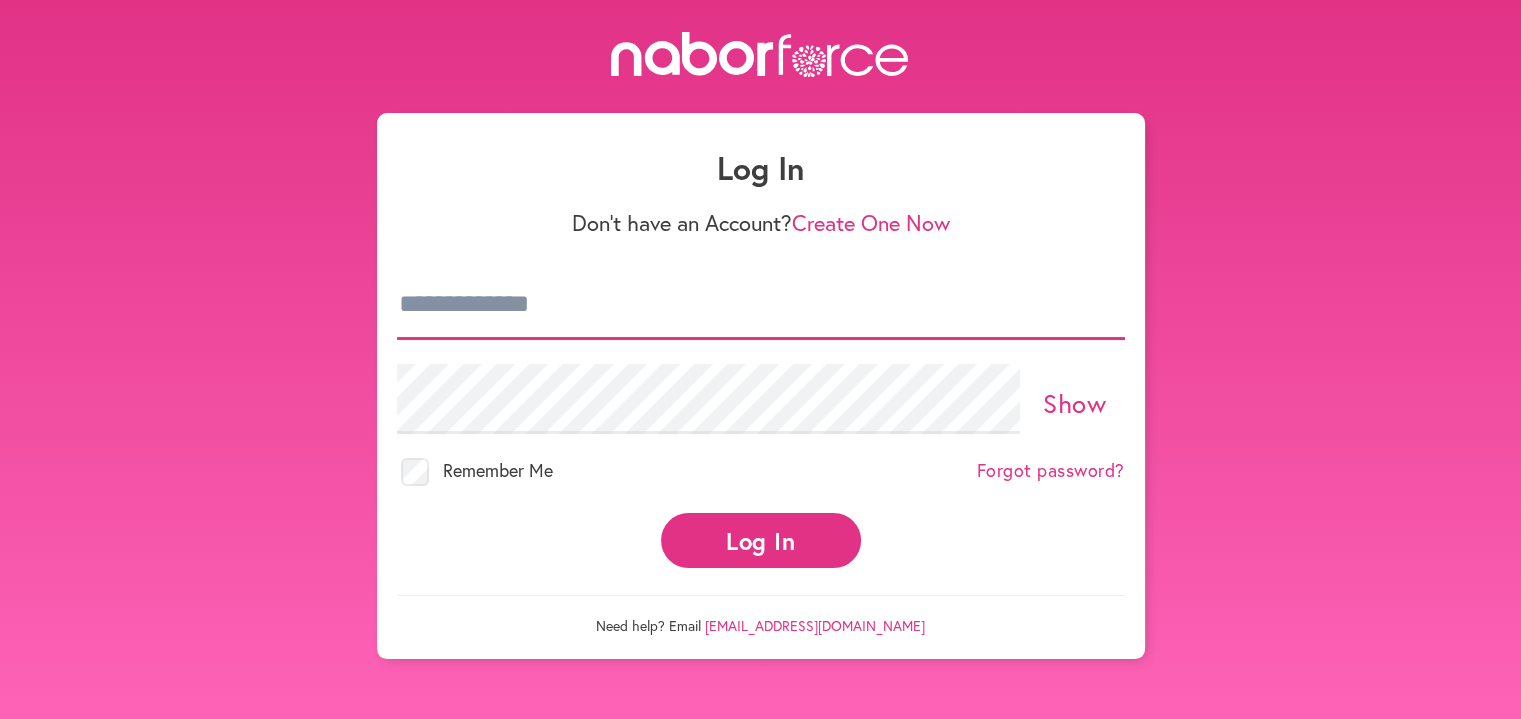 click at bounding box center [761, 305] 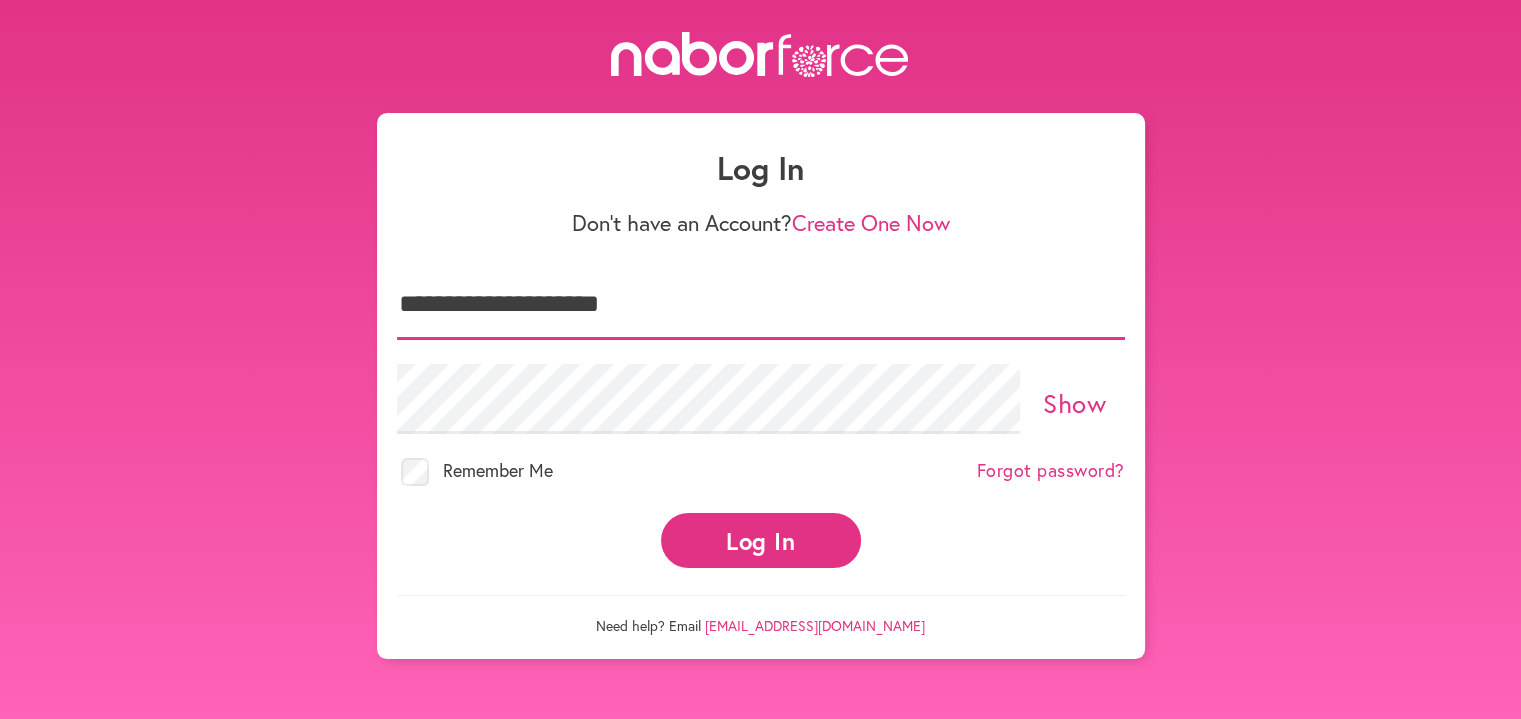 type on "**********" 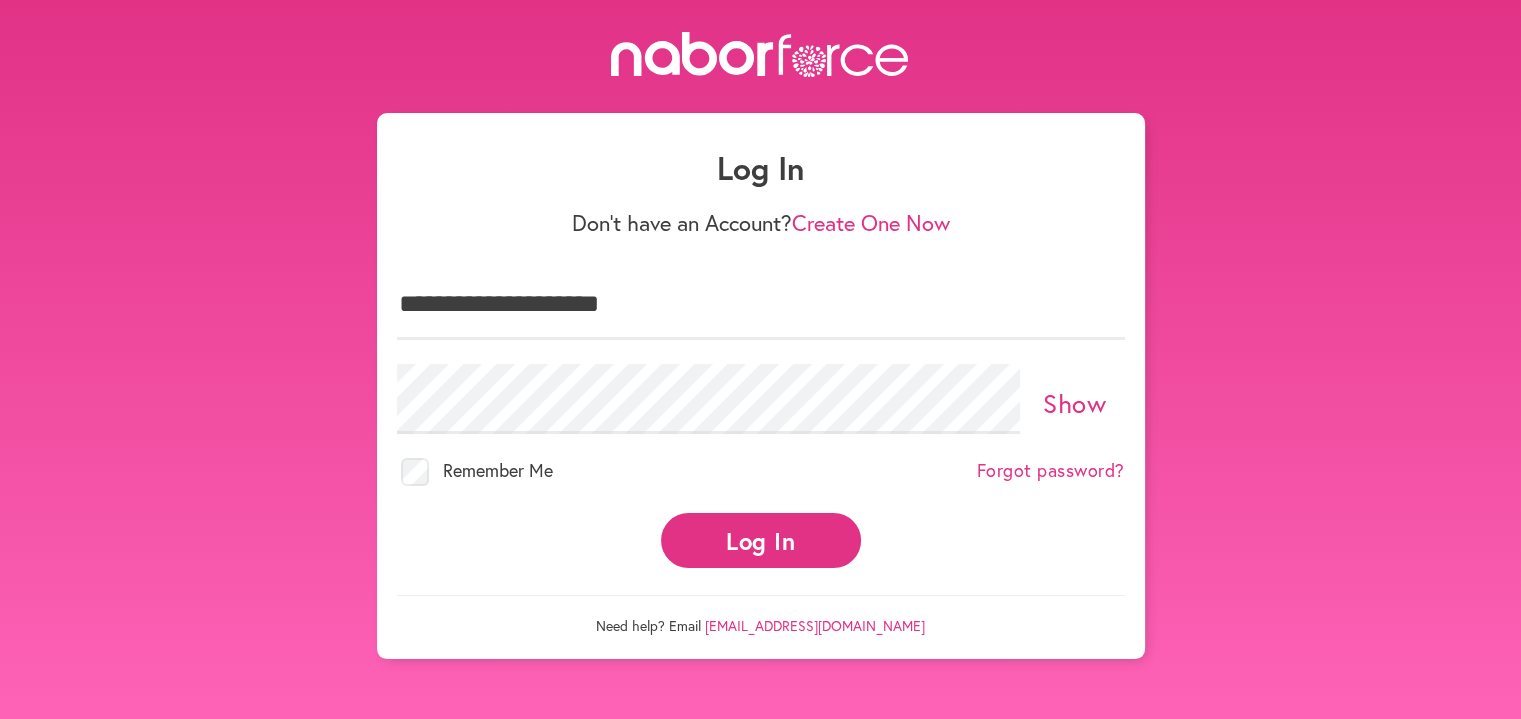 click on "Log In" at bounding box center [761, 540] 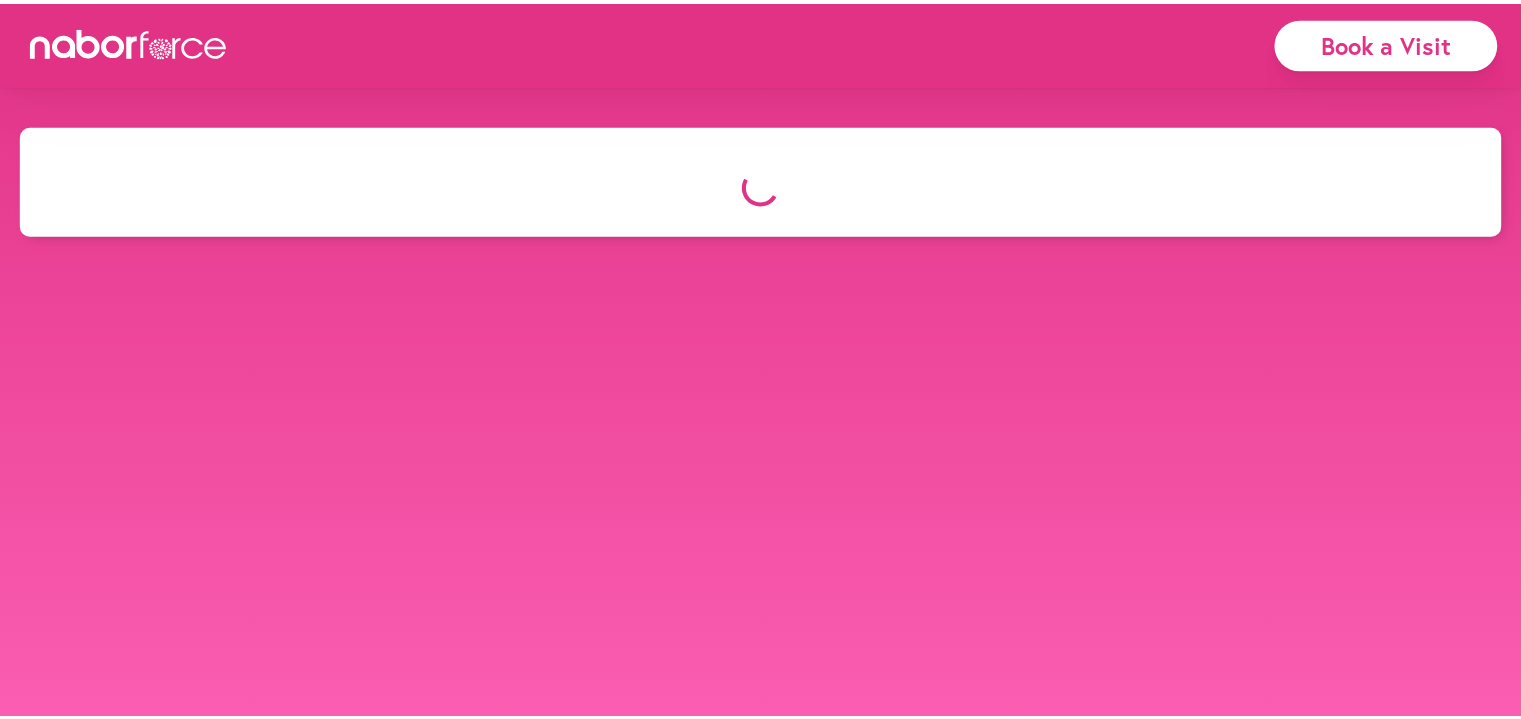 scroll, scrollTop: 0, scrollLeft: 0, axis: both 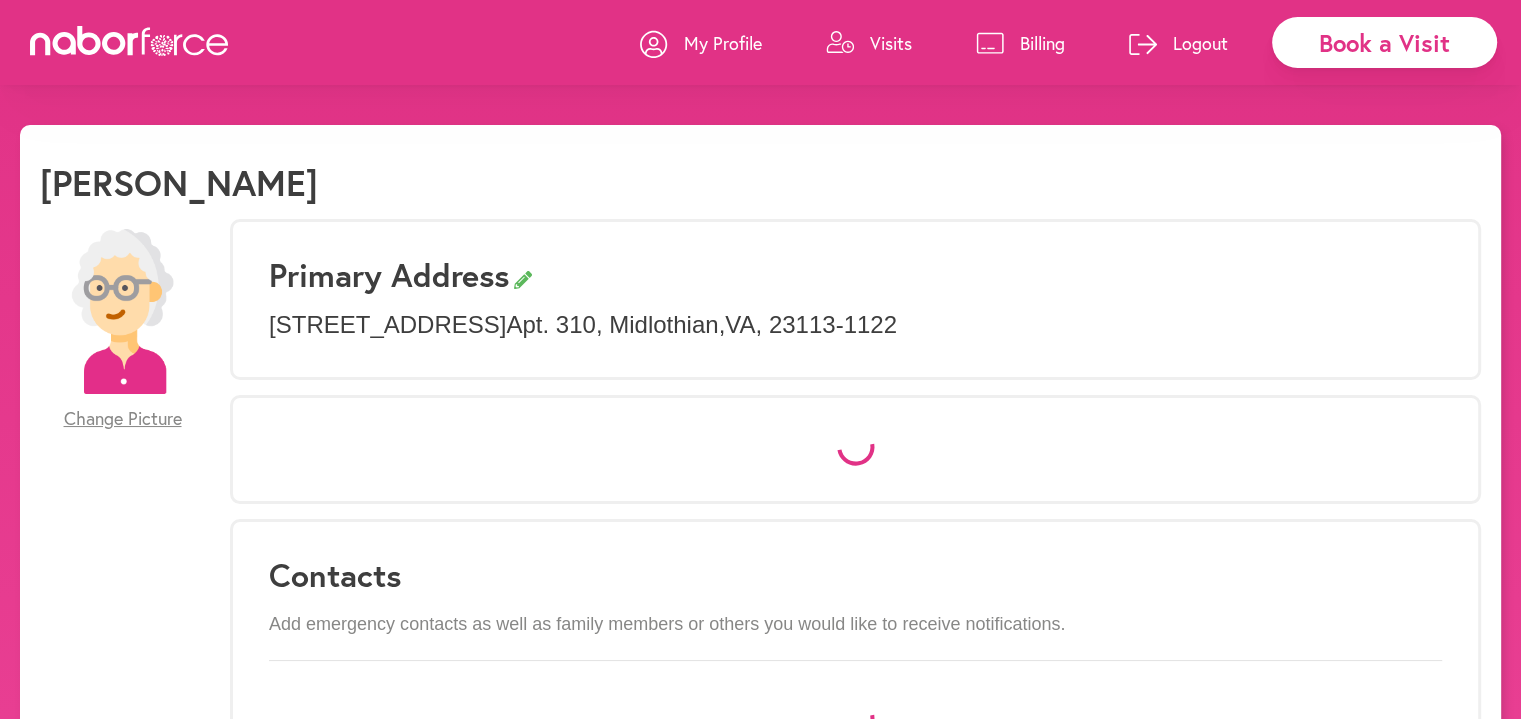 select on "*" 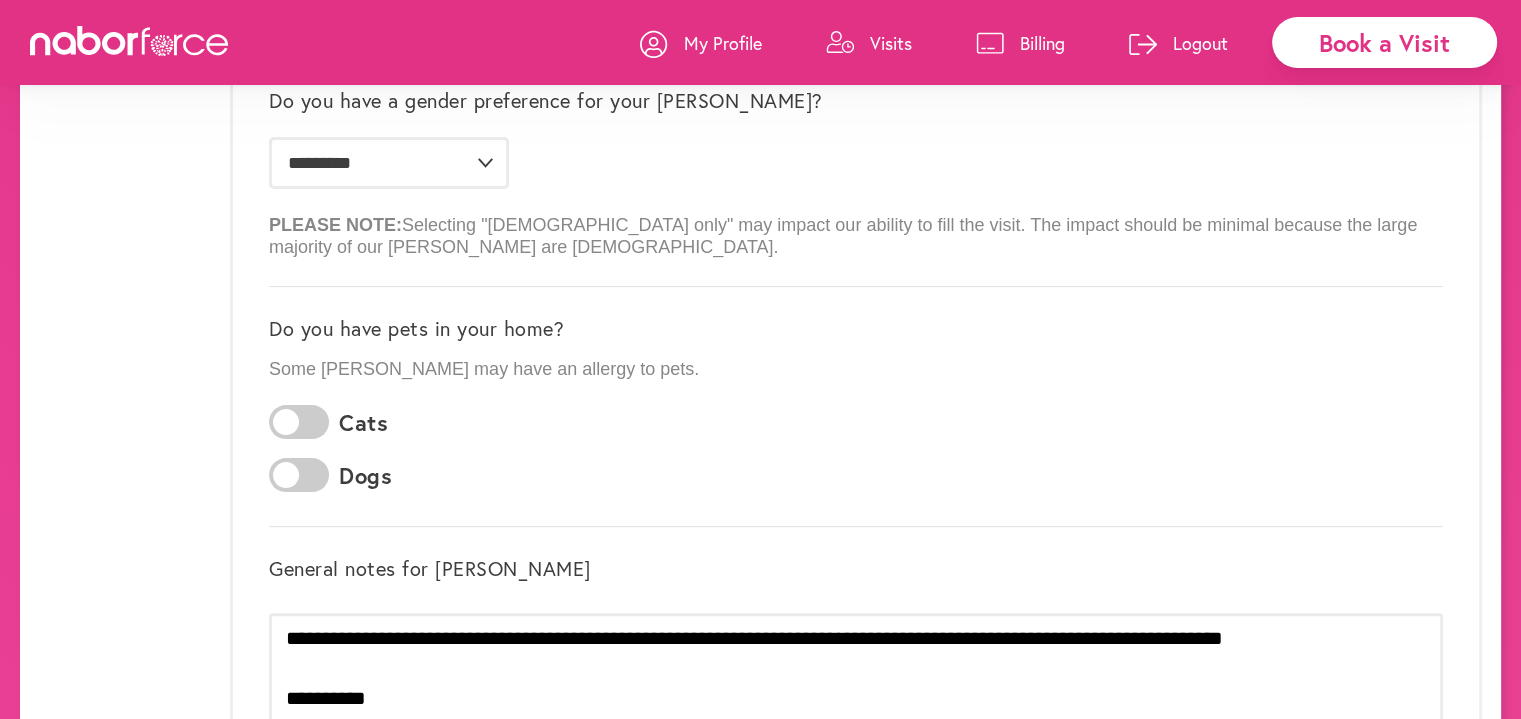 scroll, scrollTop: 800, scrollLeft: 0, axis: vertical 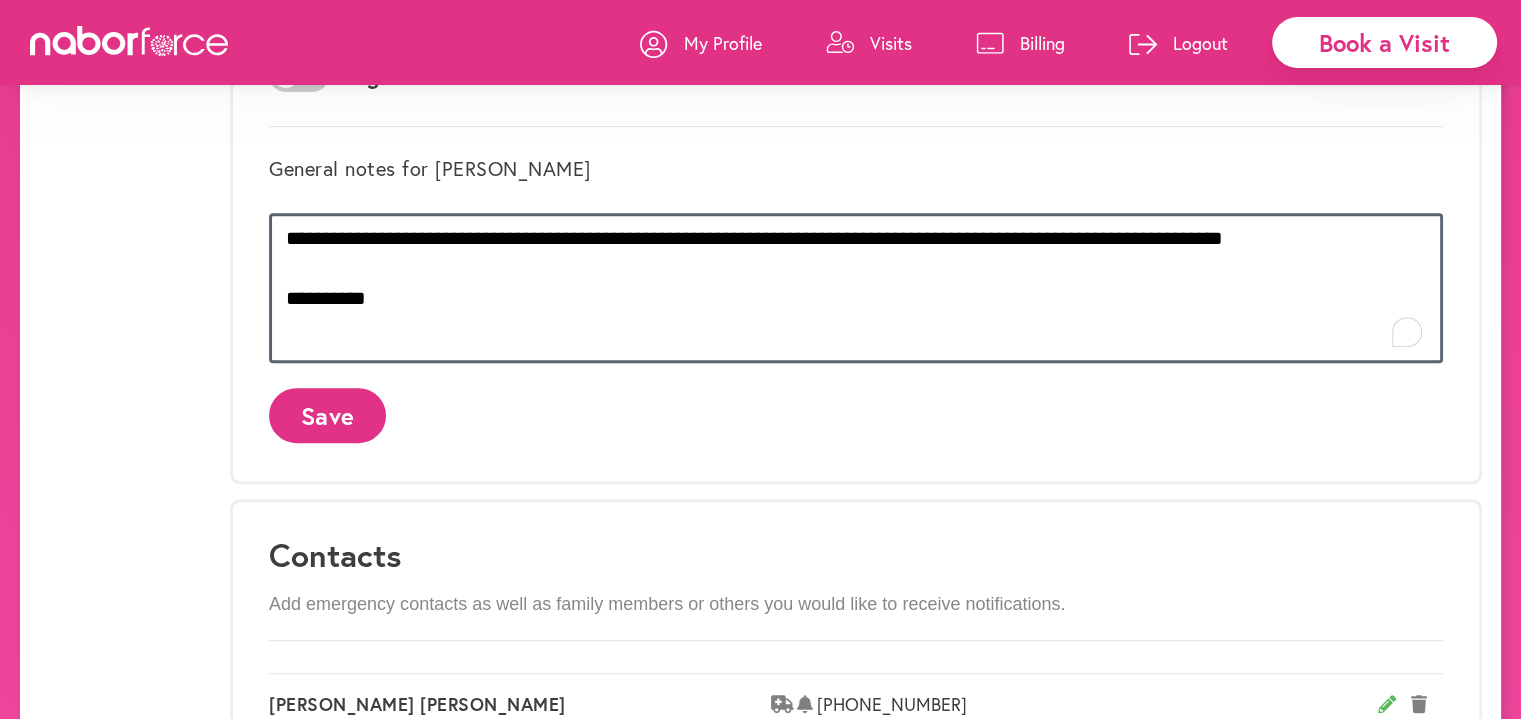 drag, startPoint x: 399, startPoint y: 304, endPoint x: 233, endPoint y: 226, distance: 183.41211 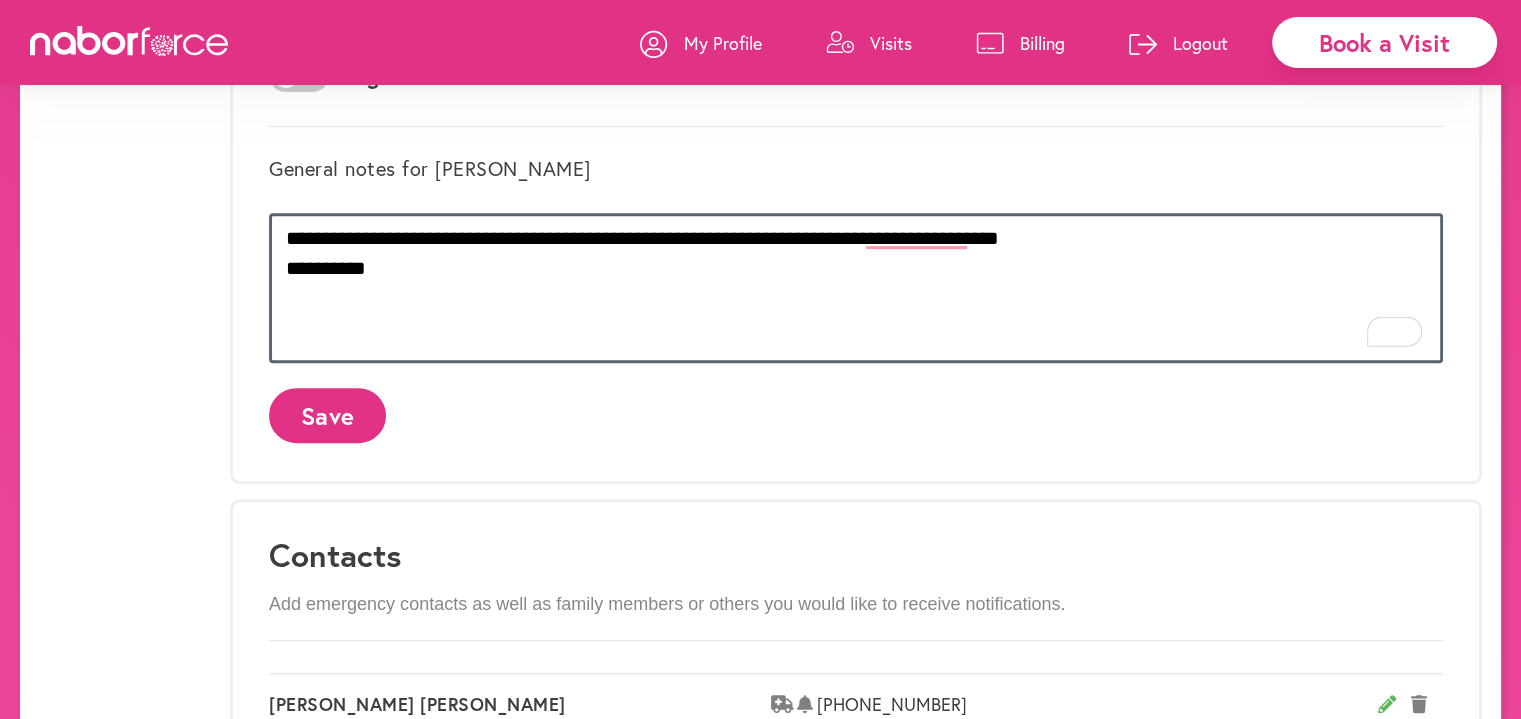 type on "**********" 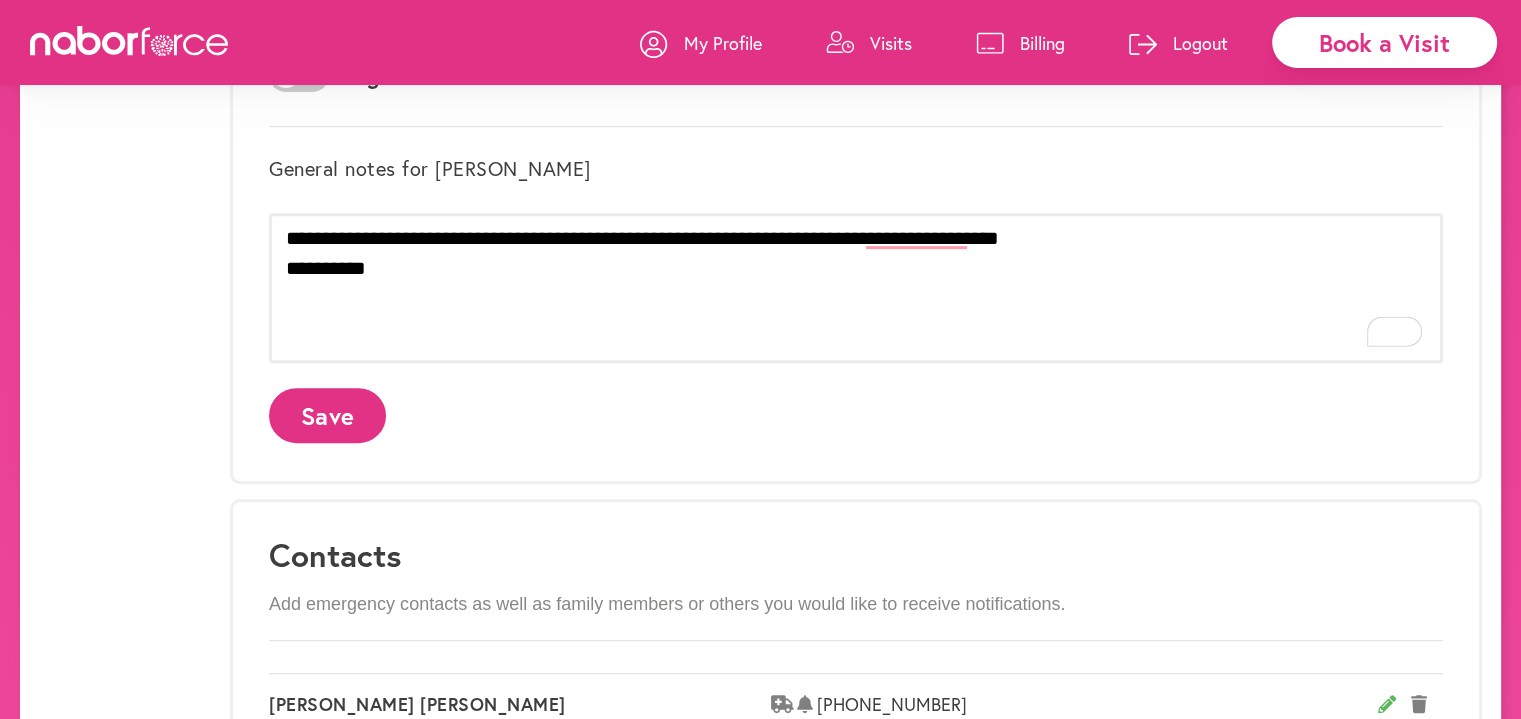 click on "Save" 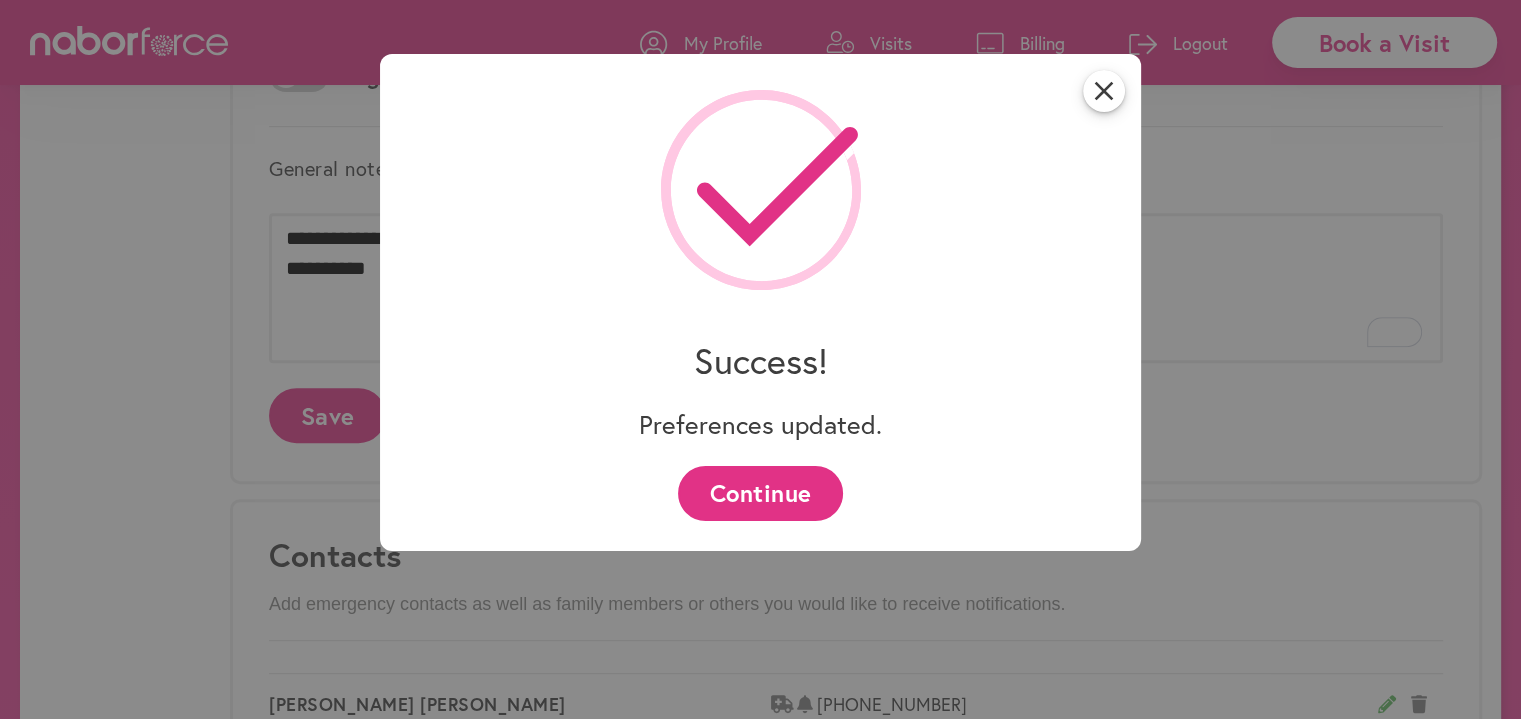 scroll, scrollTop: 0, scrollLeft: 0, axis: both 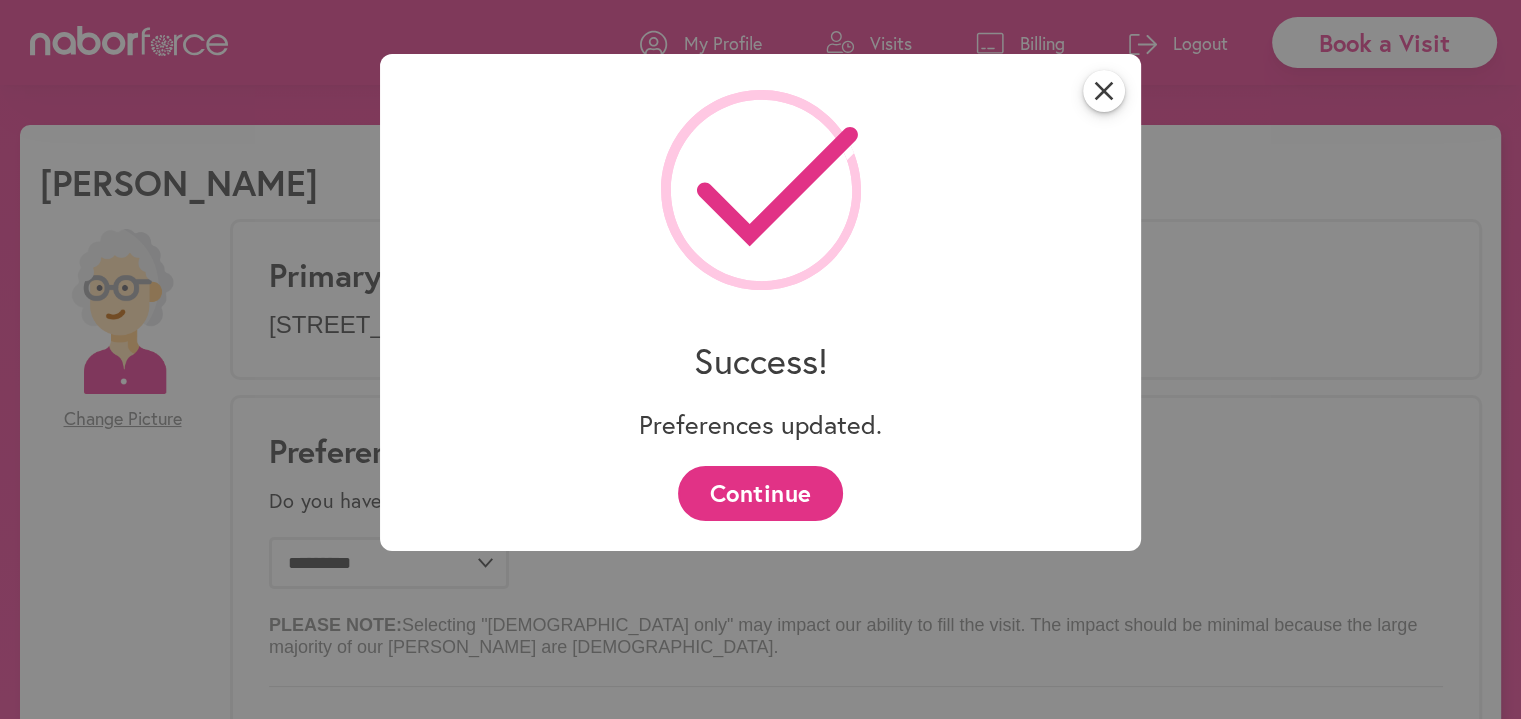 click on "Continue" at bounding box center [760, 493] 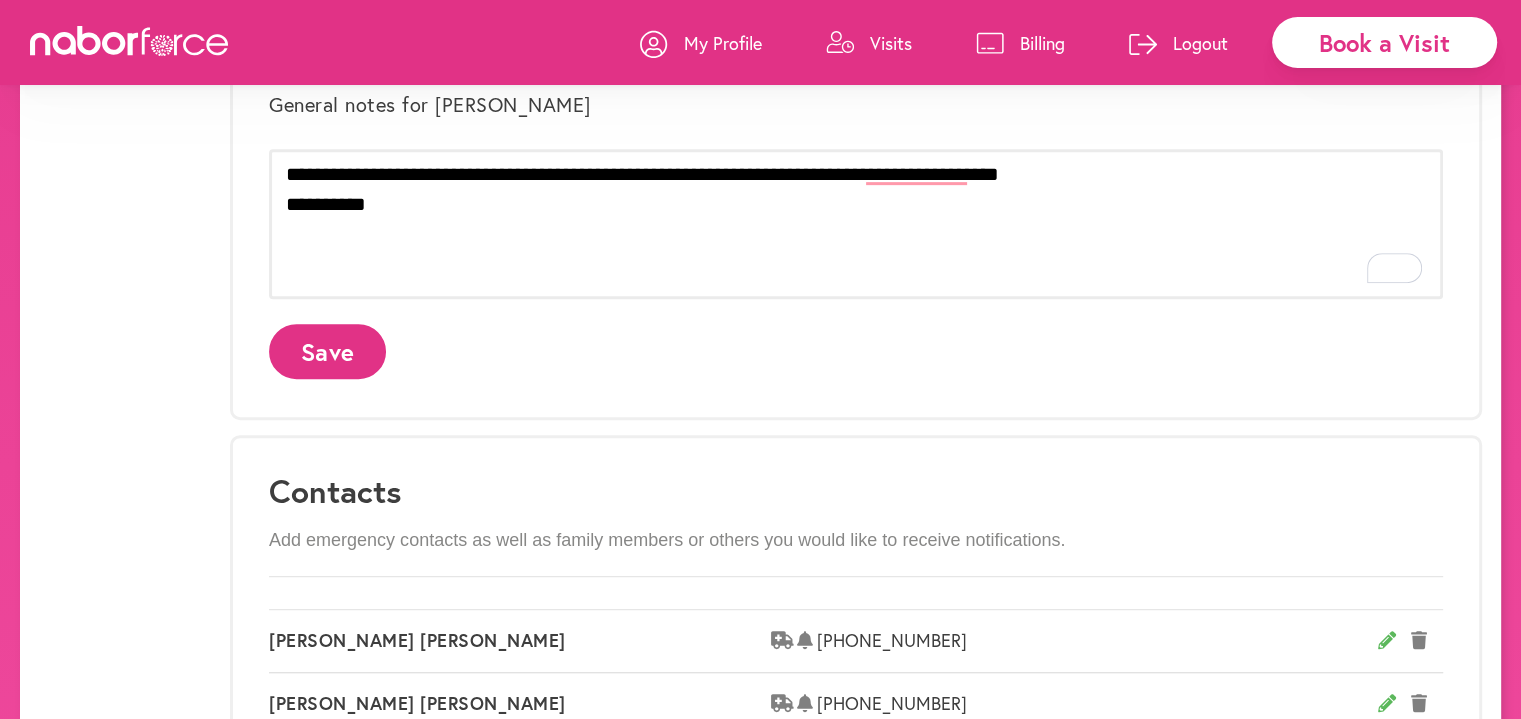scroll, scrollTop: 800, scrollLeft: 0, axis: vertical 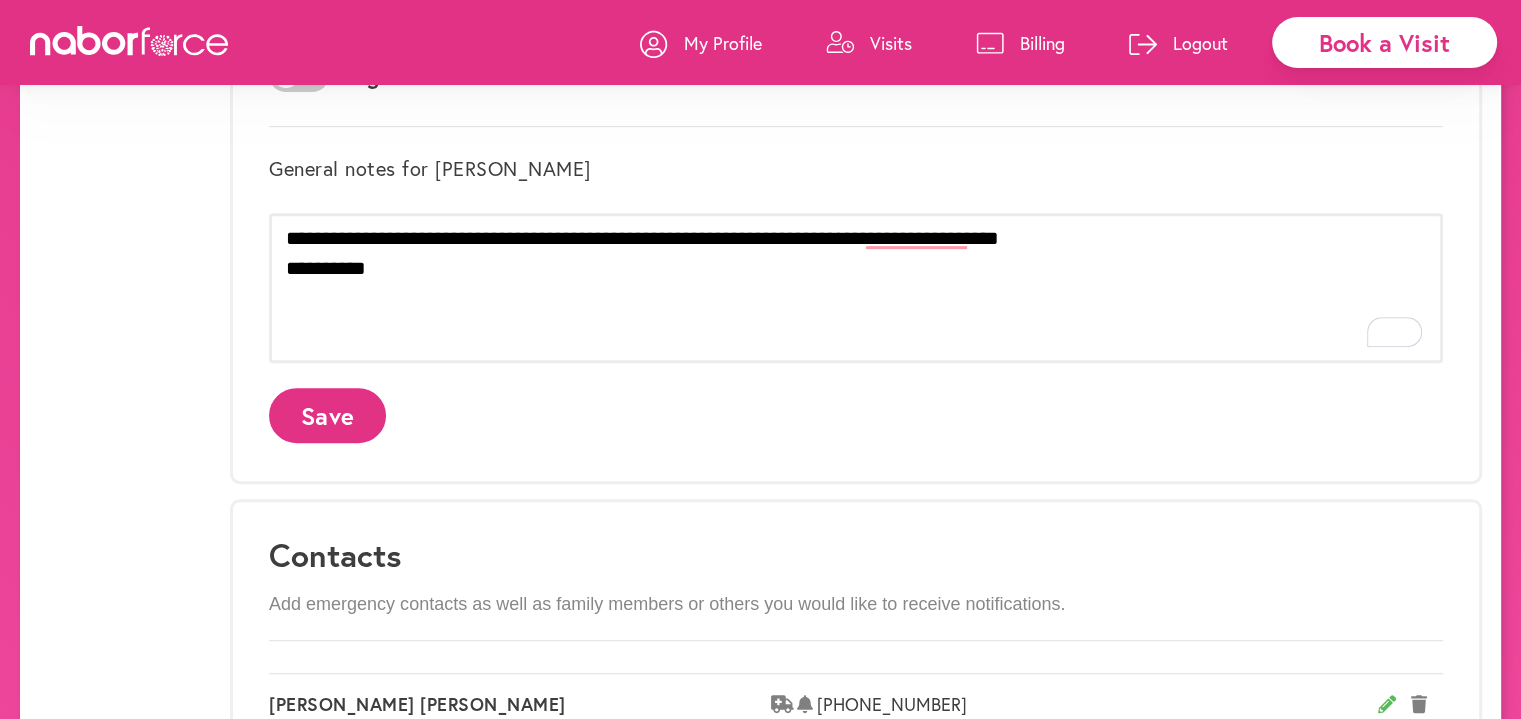 click on "Book a Visit" at bounding box center (1384, 42) 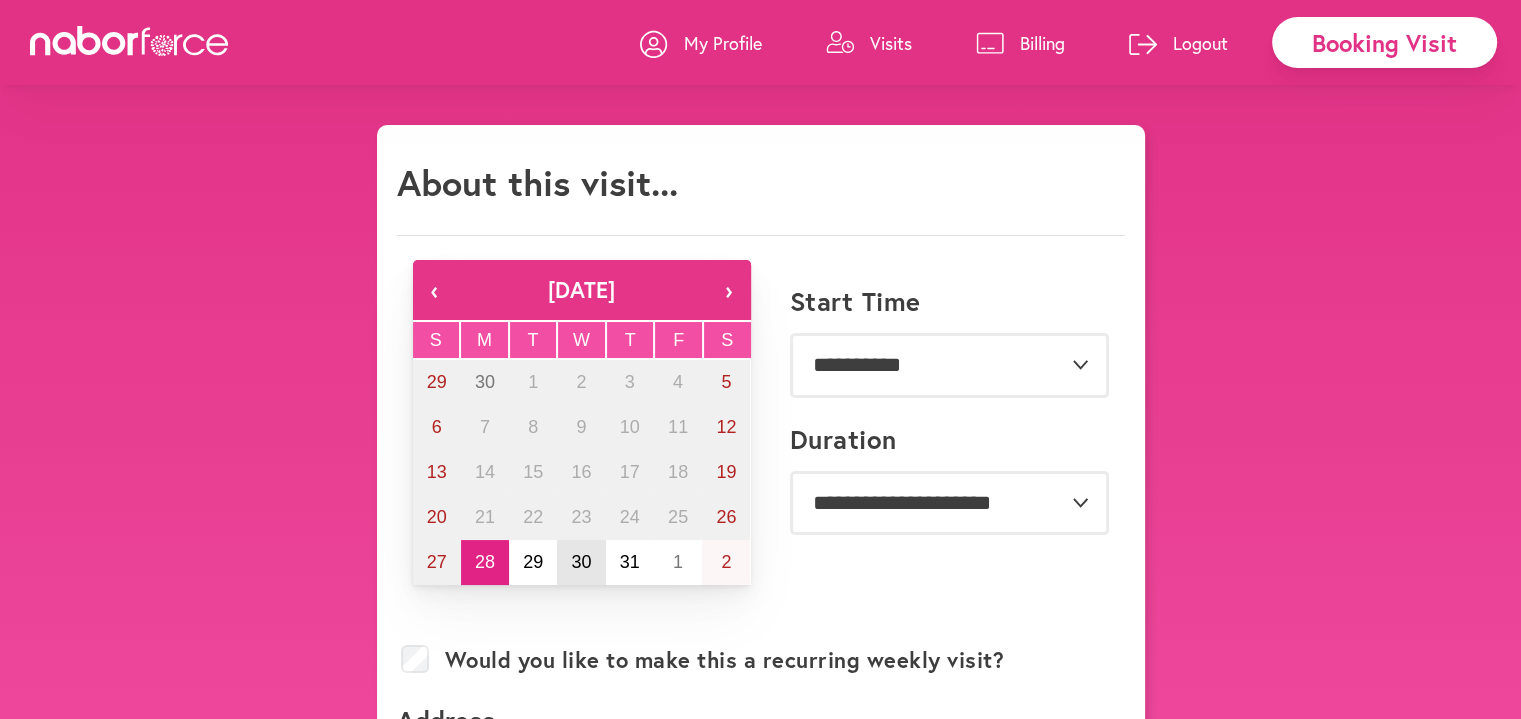 click on "30" at bounding box center (581, 562) 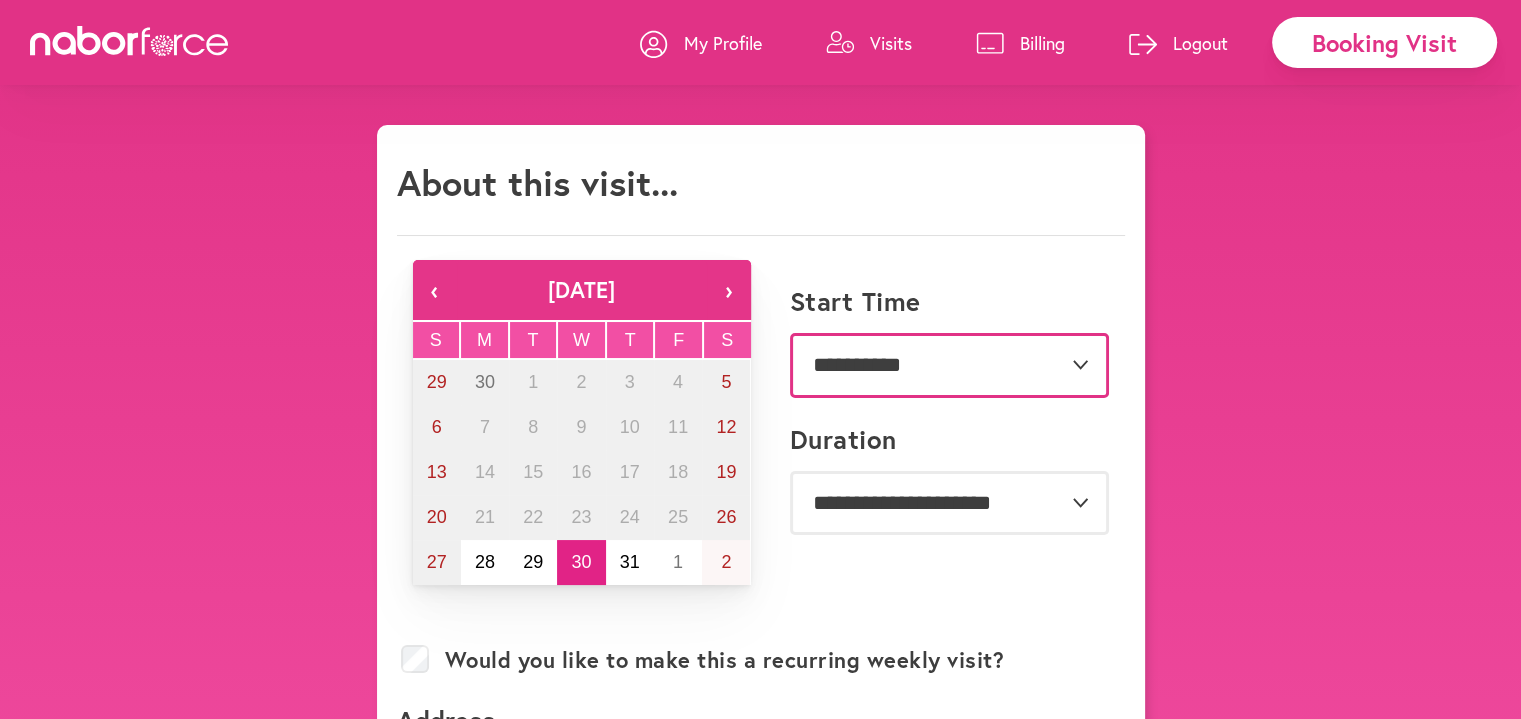 click on "**********" at bounding box center (949, 365) 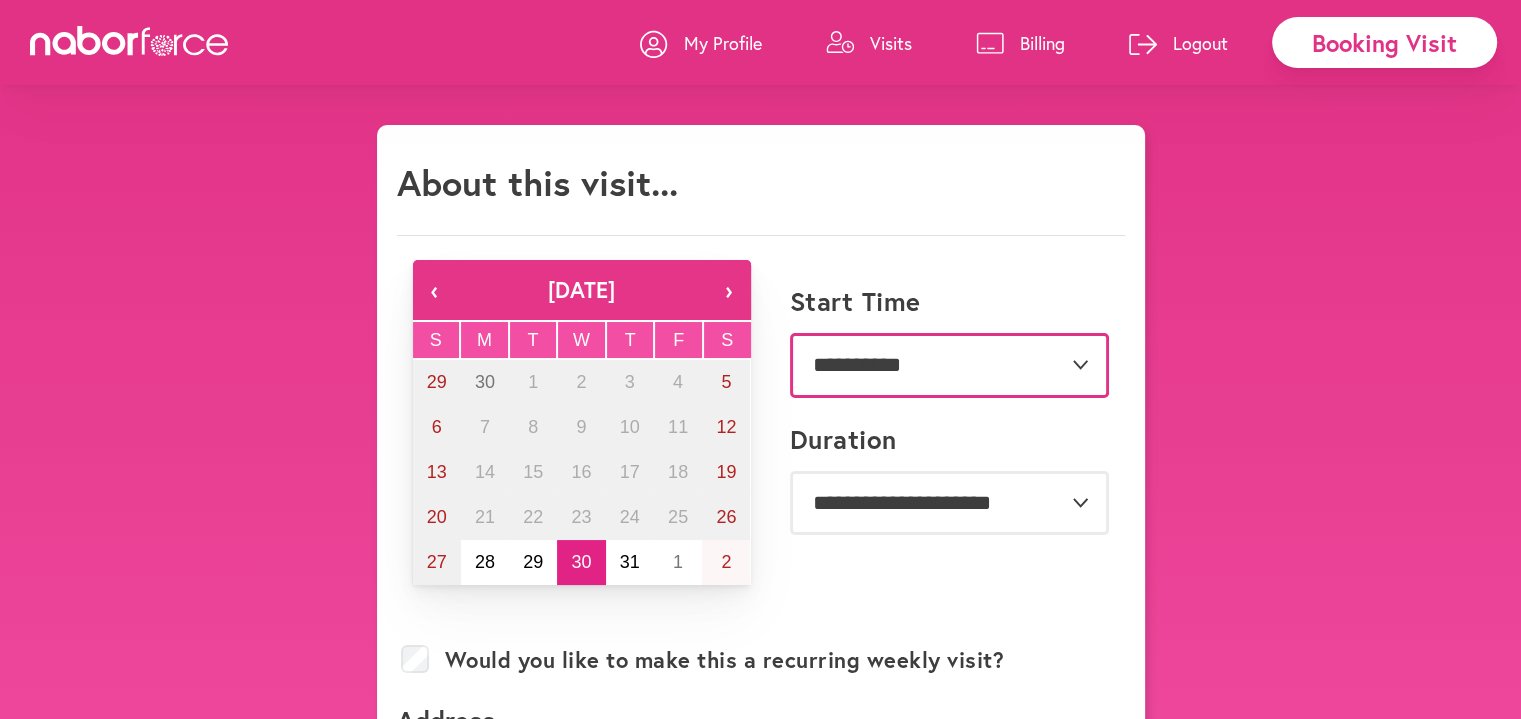 select on "*******" 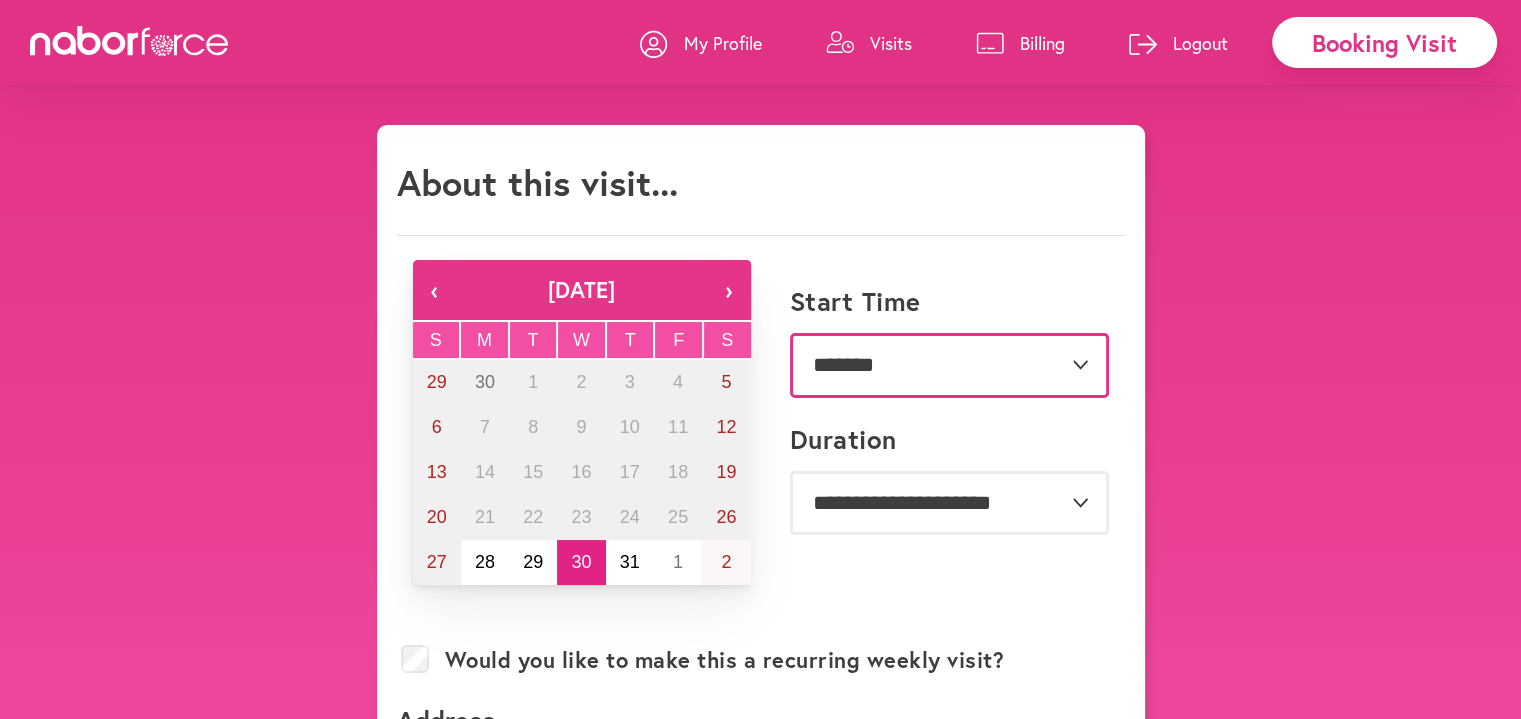 click on "**********" at bounding box center (949, 365) 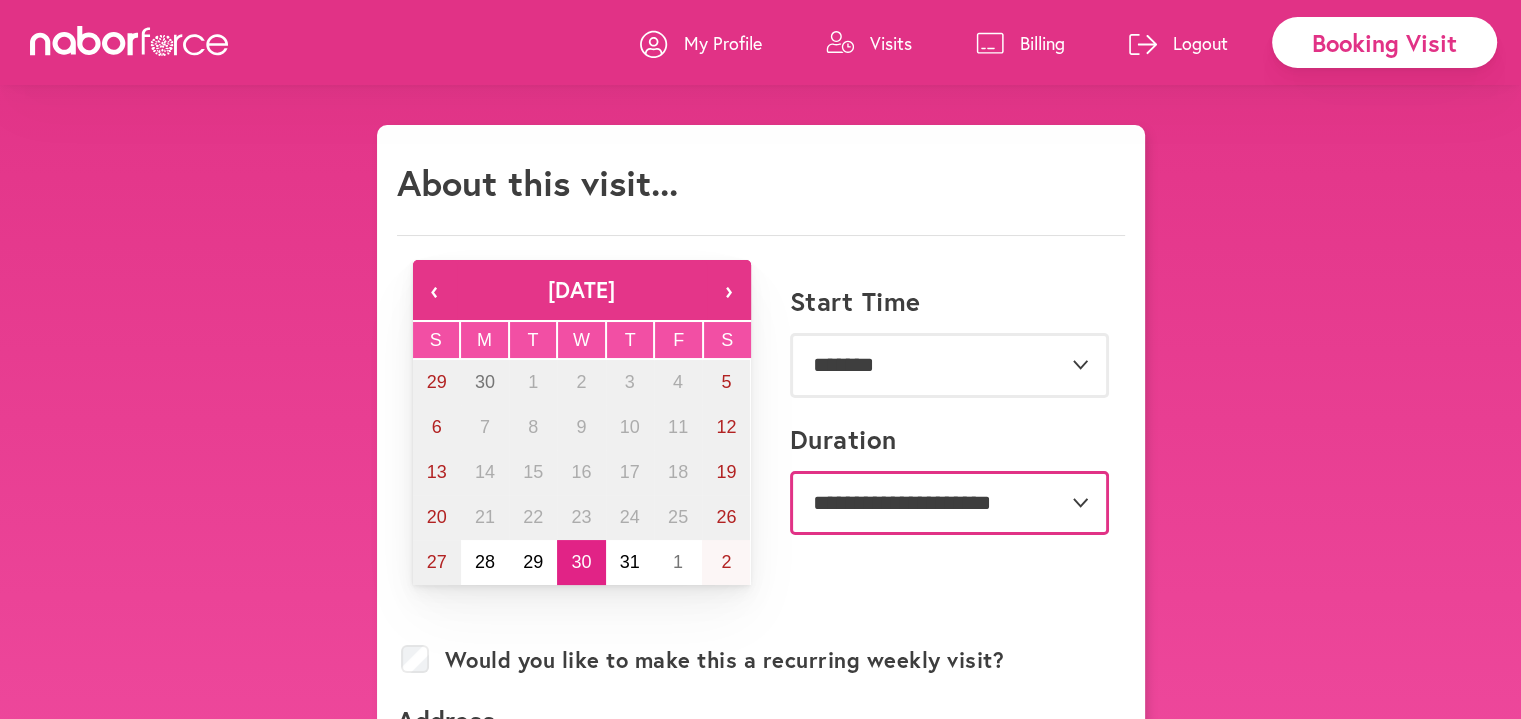 click on "**********" at bounding box center (949, 503) 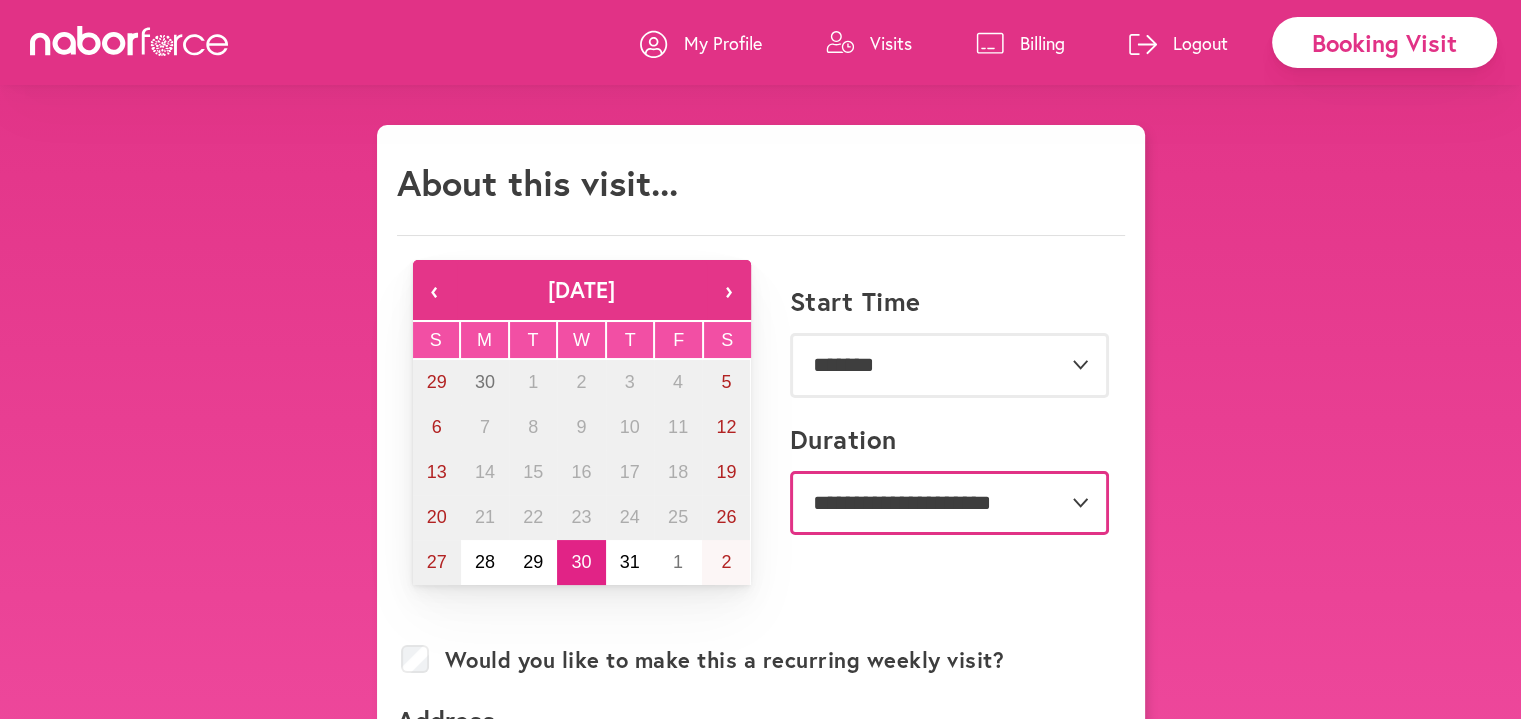 select on "**" 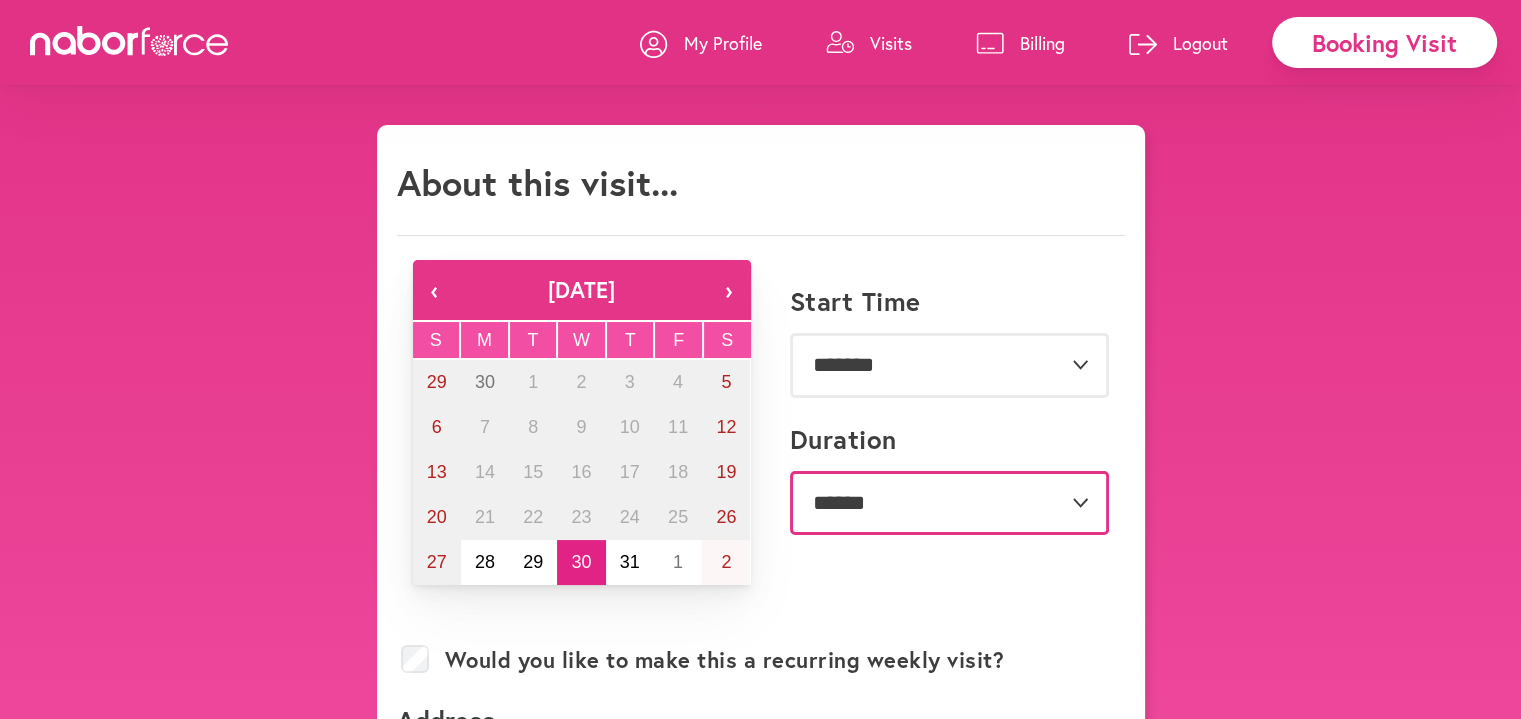 click on "**********" at bounding box center (949, 503) 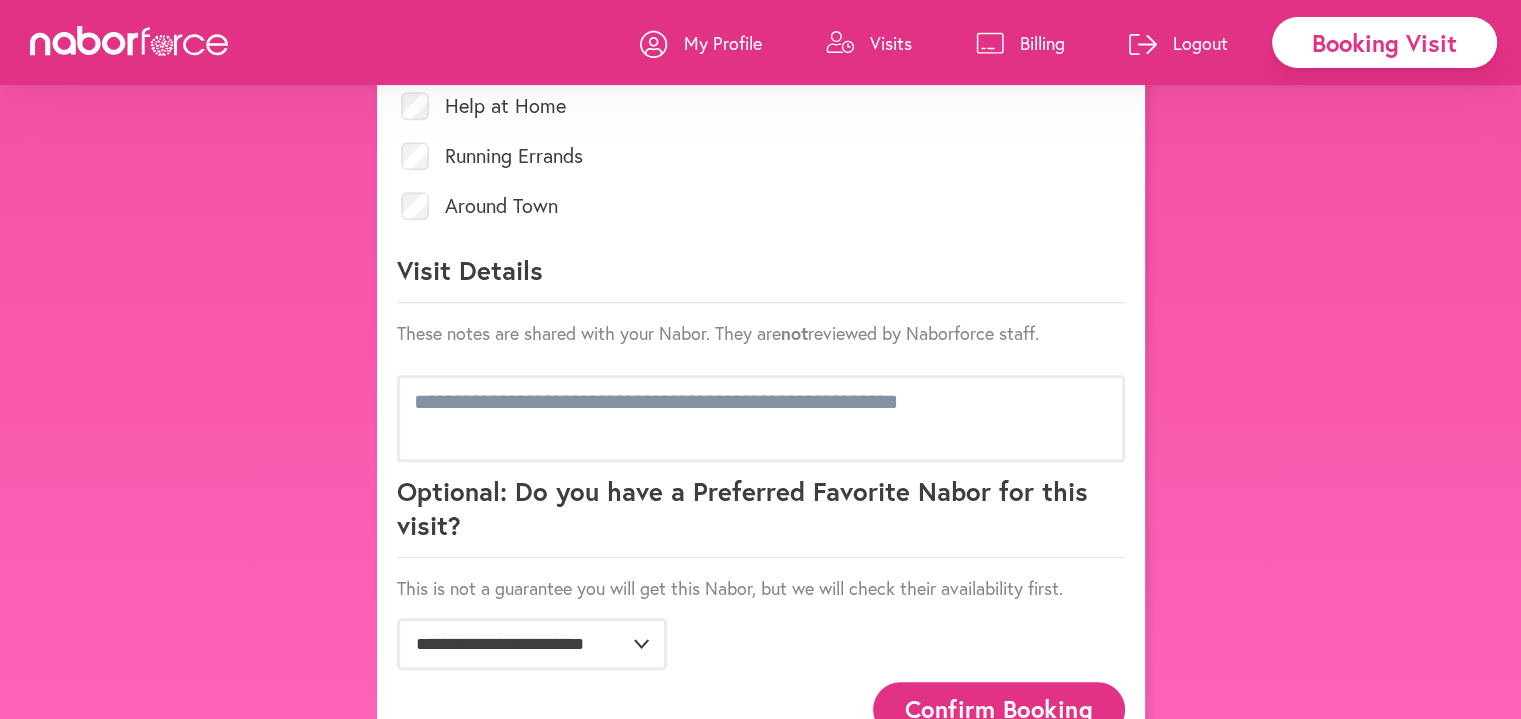 scroll, scrollTop: 800, scrollLeft: 0, axis: vertical 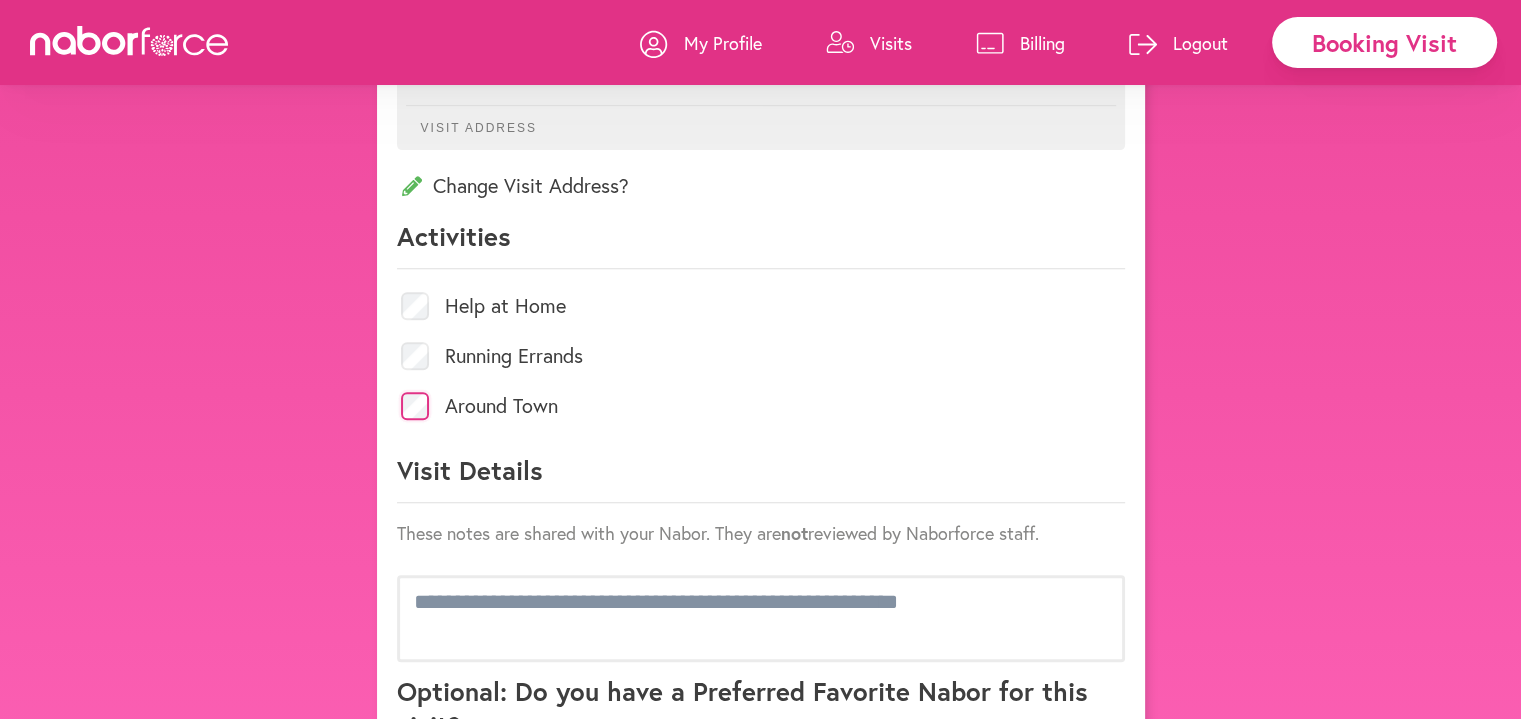 click on "Help at Home Running Errands Around Town" 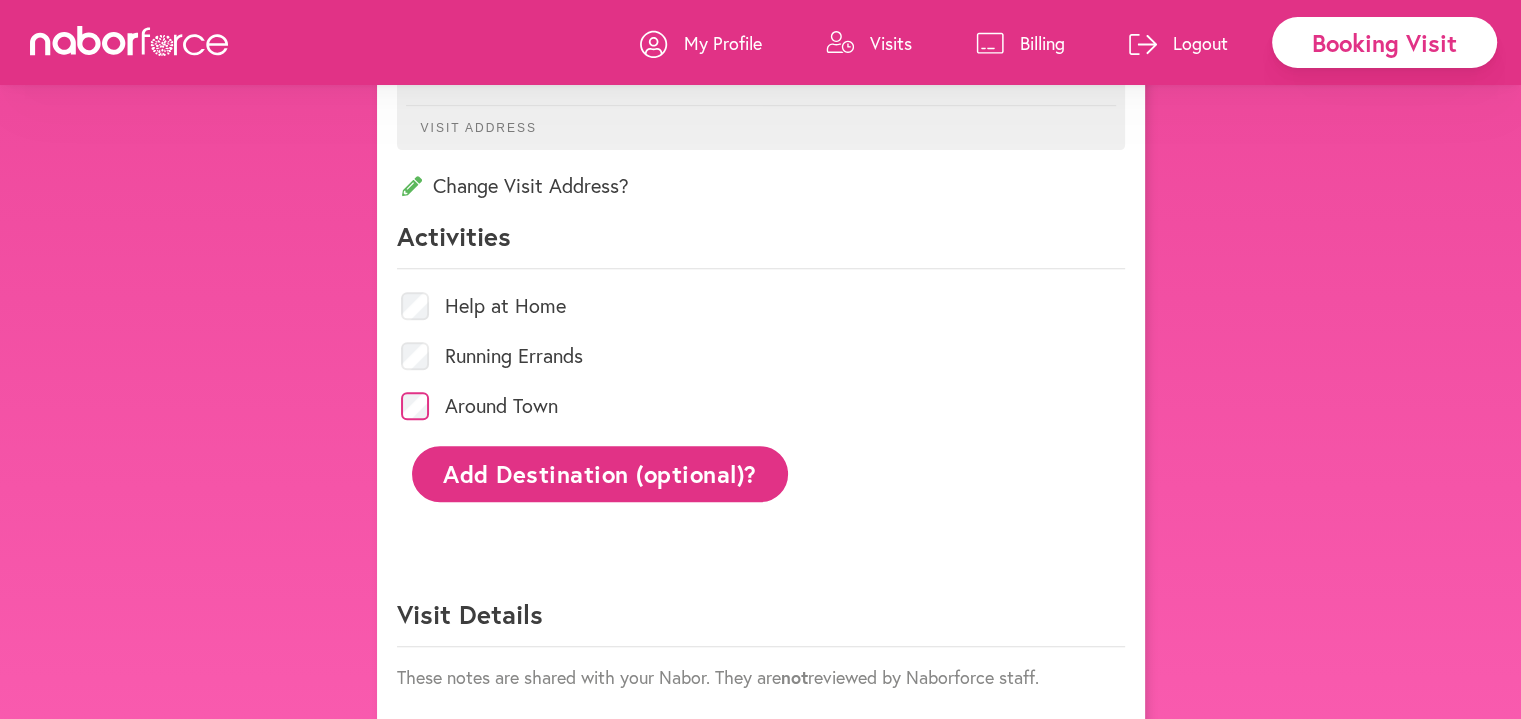 click on "Add Destination (optional)?" 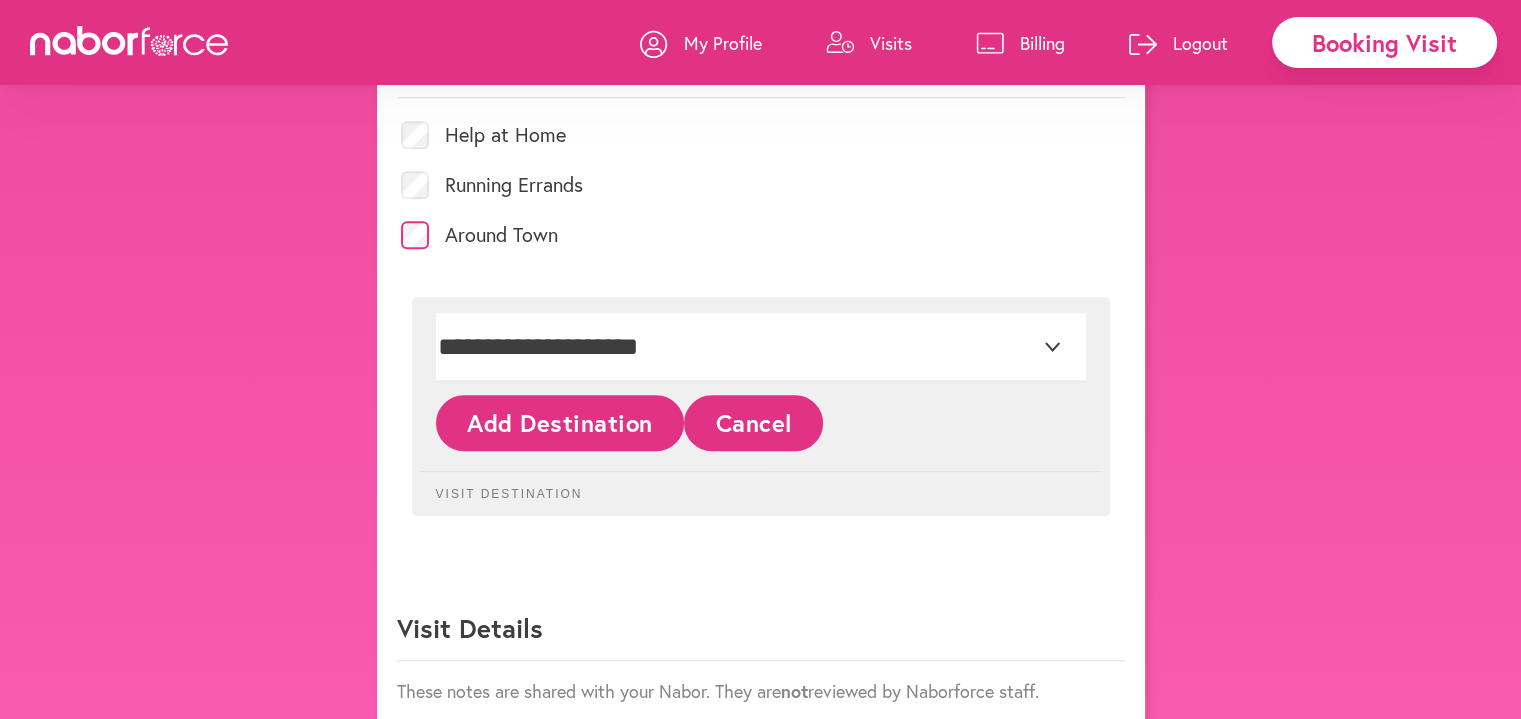 scroll, scrollTop: 1000, scrollLeft: 0, axis: vertical 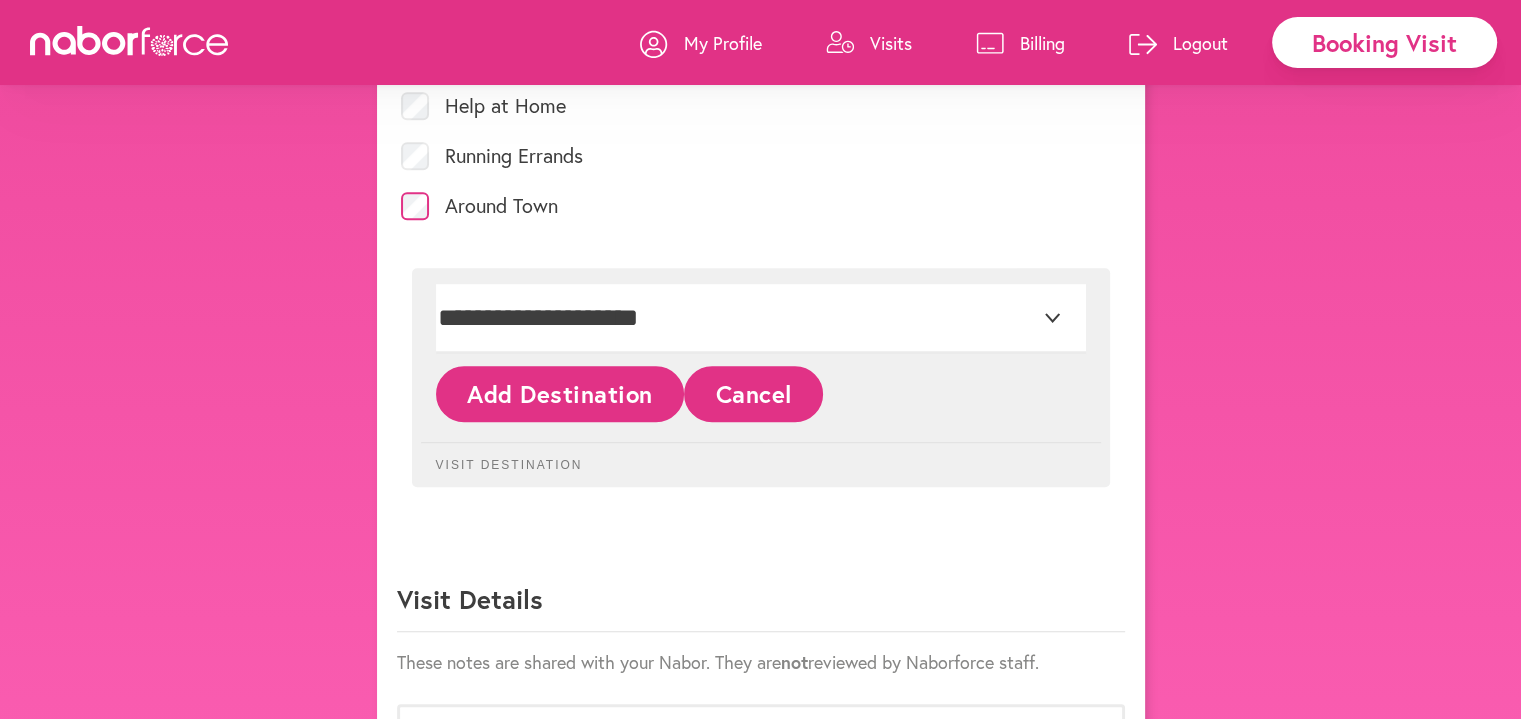 click on "Add Destination" 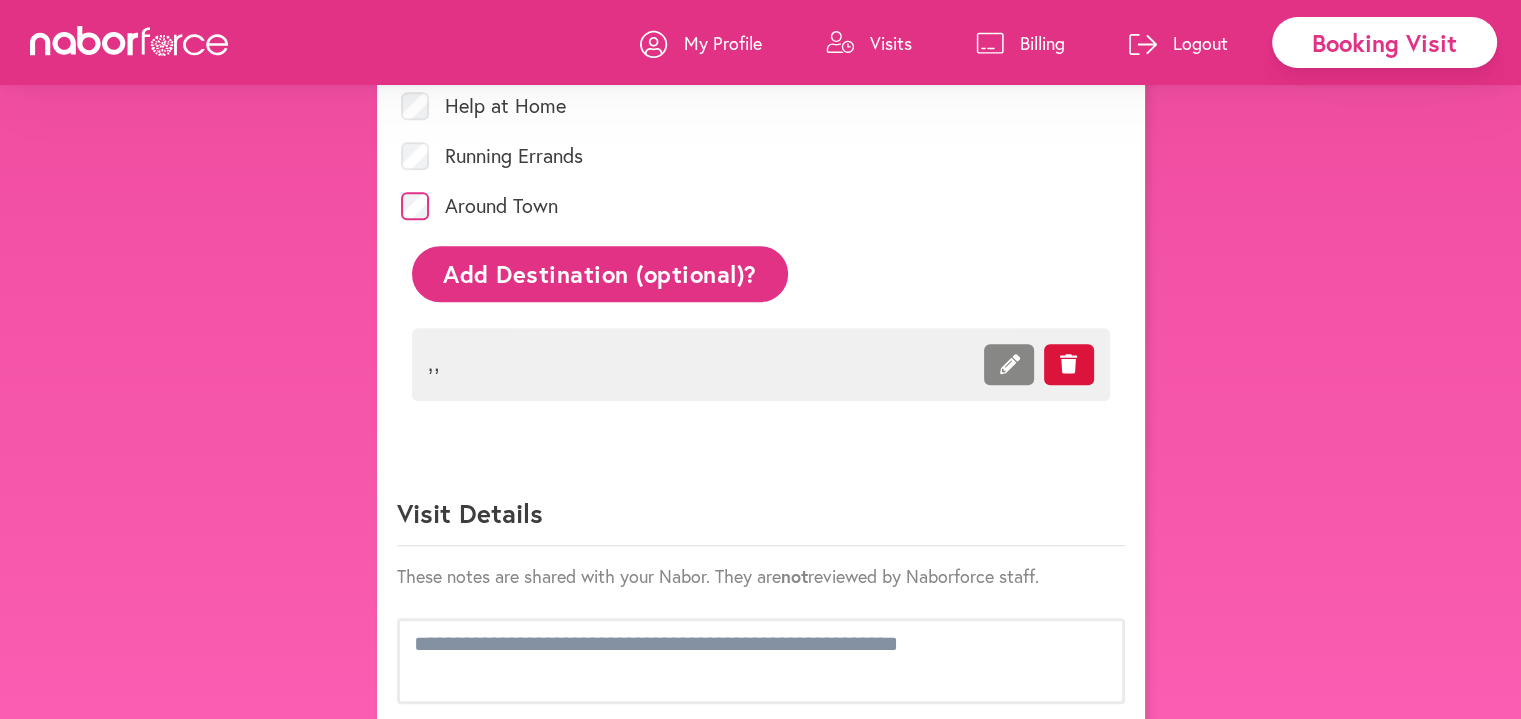 click on ",  ," 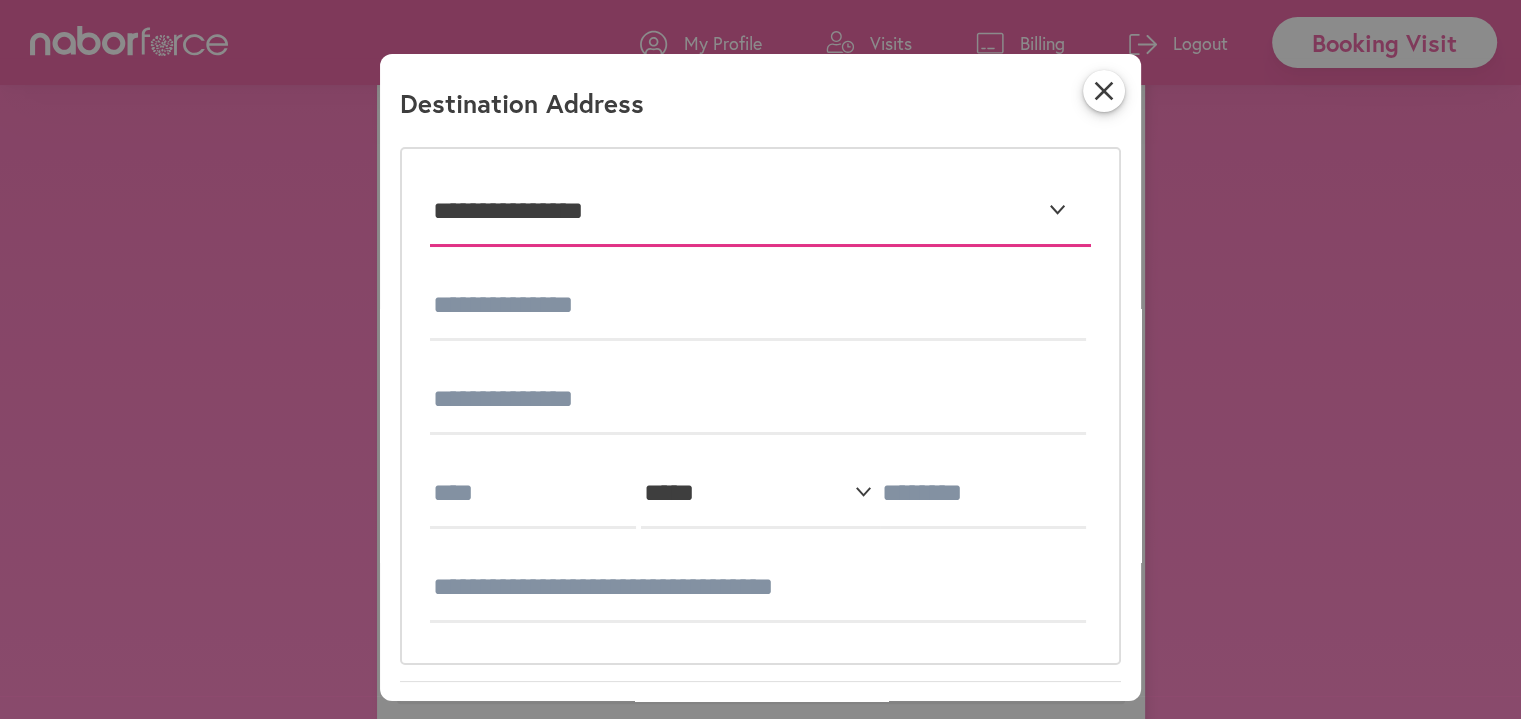 click on "**********" at bounding box center (760, 212) 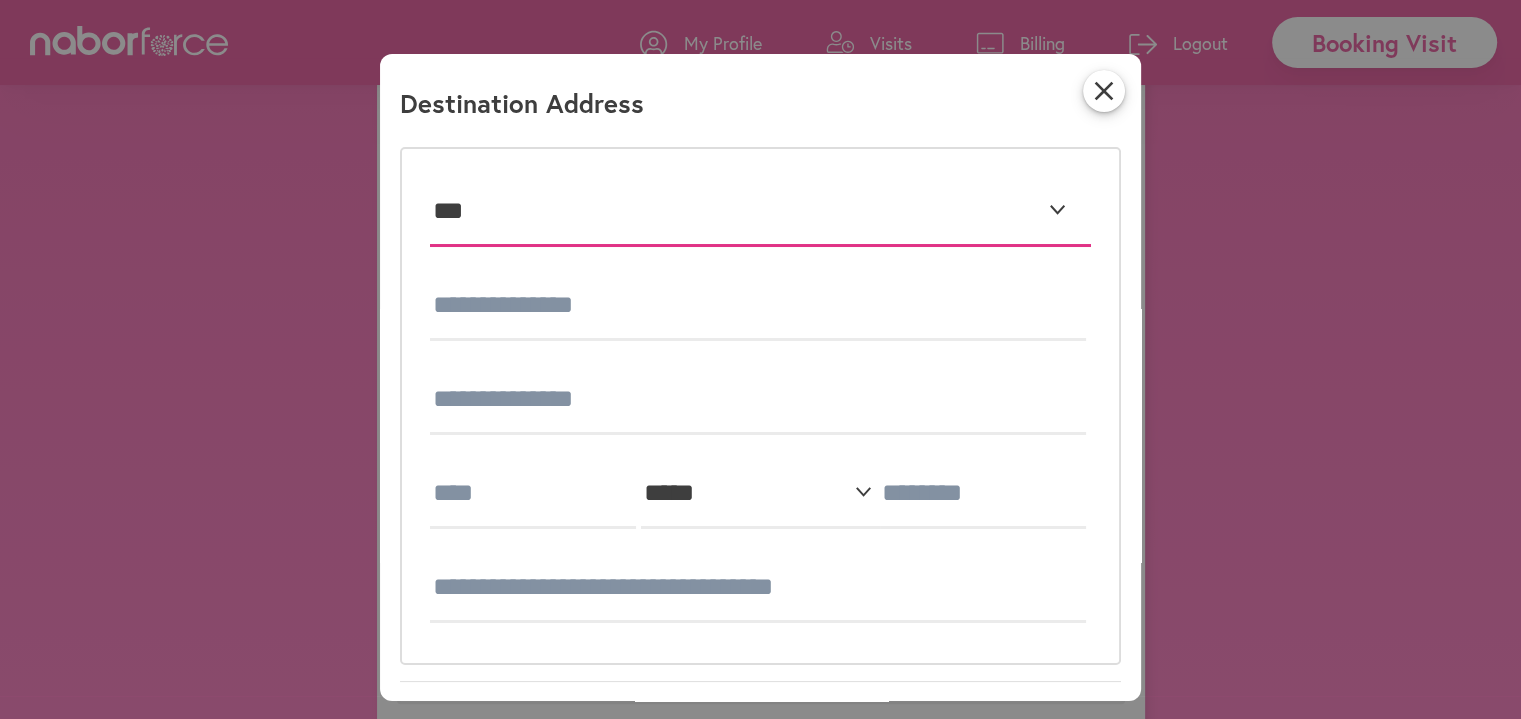 click on "**********" at bounding box center [760, 212] 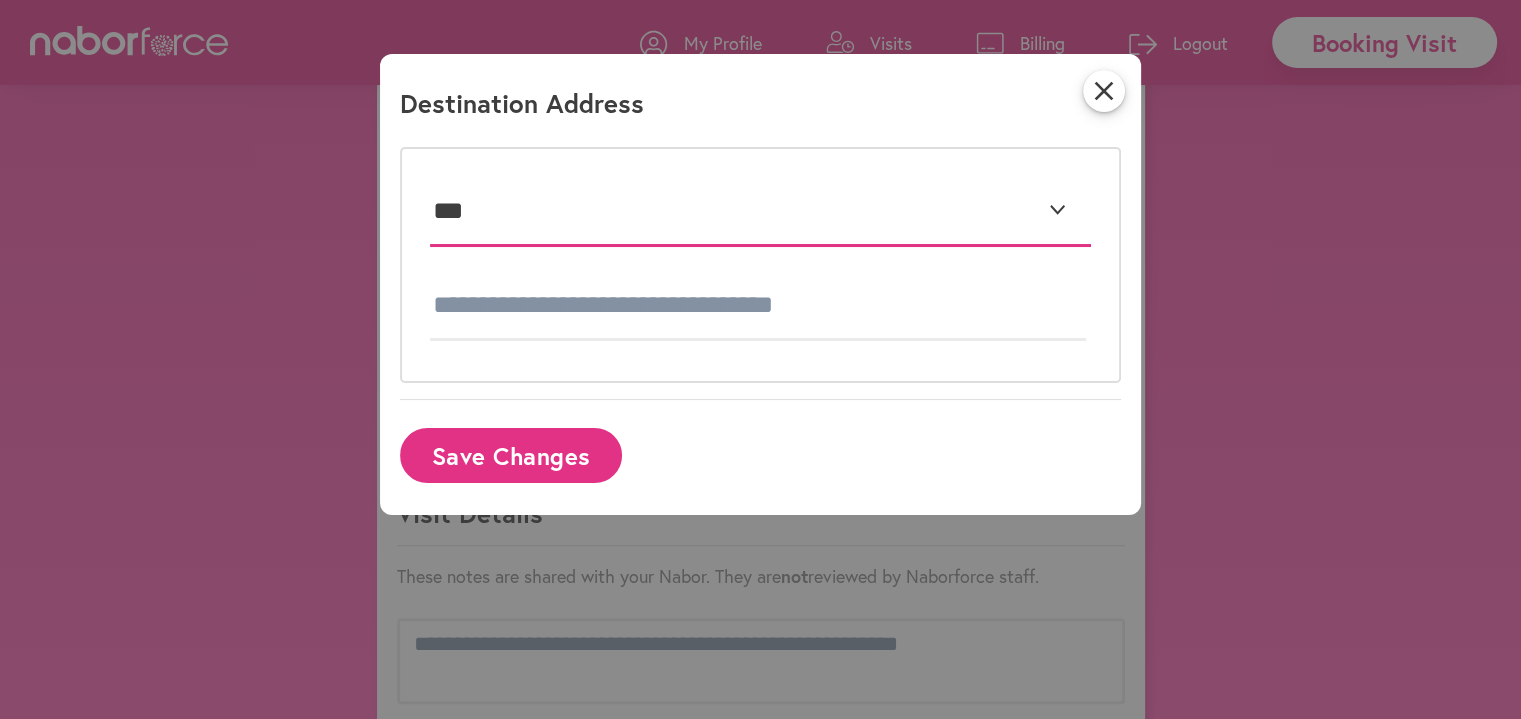 click on "**********" at bounding box center [760, 212] 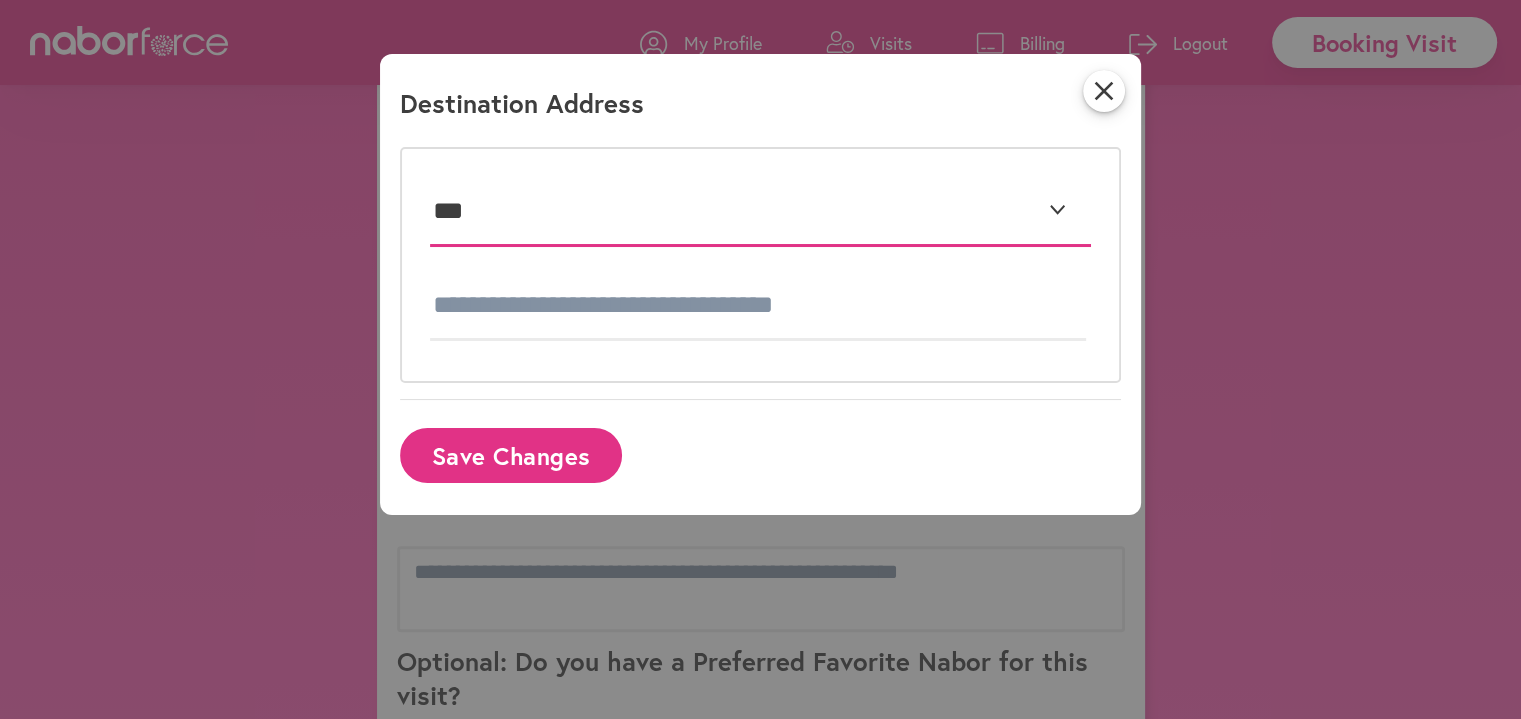 scroll, scrollTop: 1200, scrollLeft: 0, axis: vertical 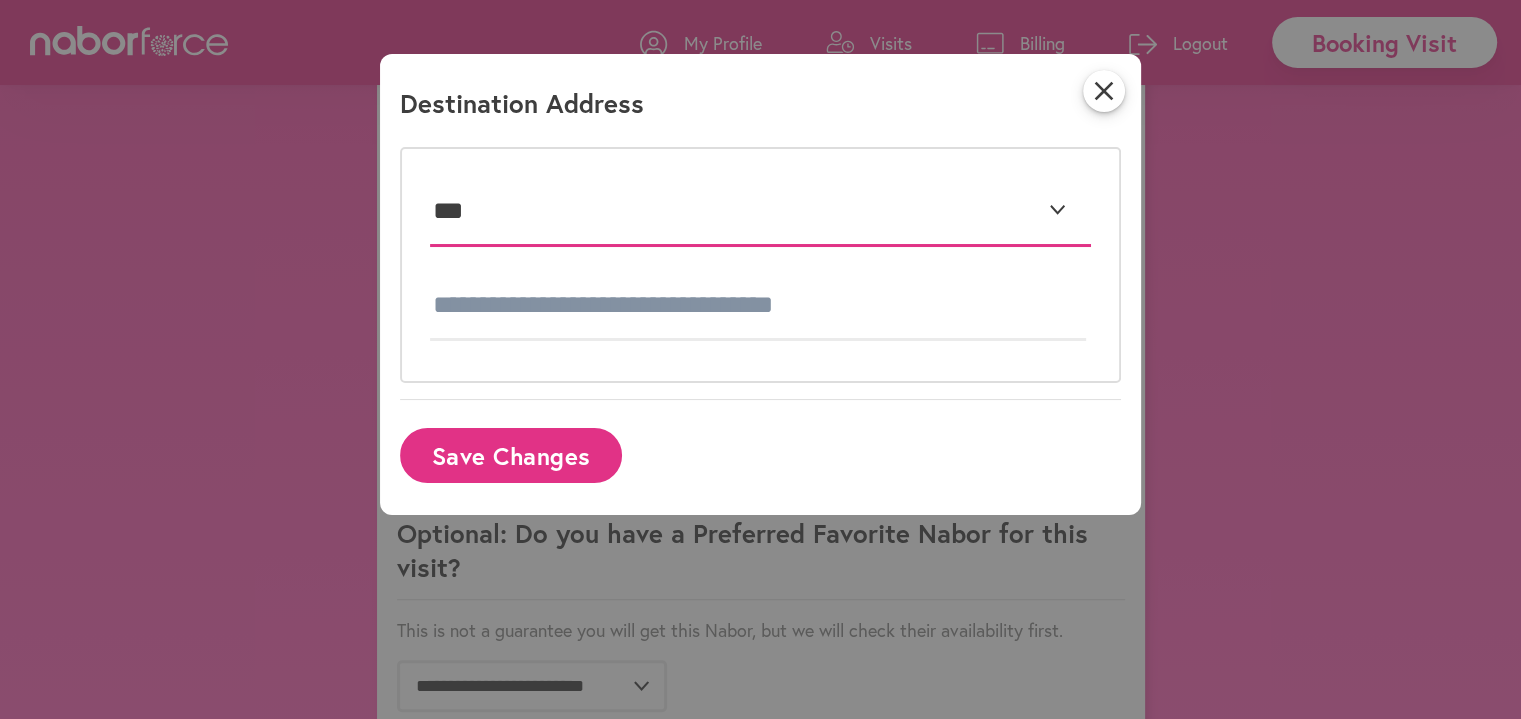 click on "**********" at bounding box center (760, 212) 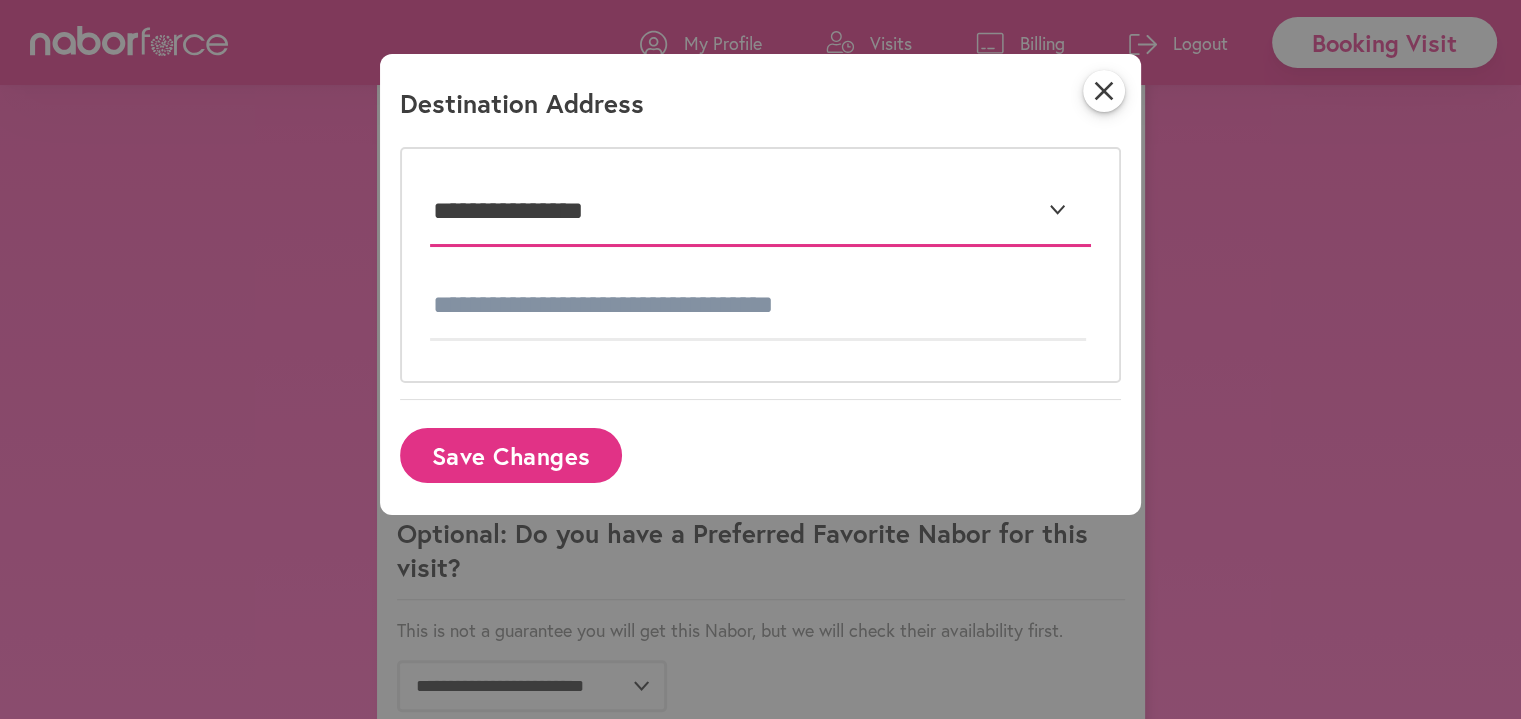 click on "**********" at bounding box center (760, 212) 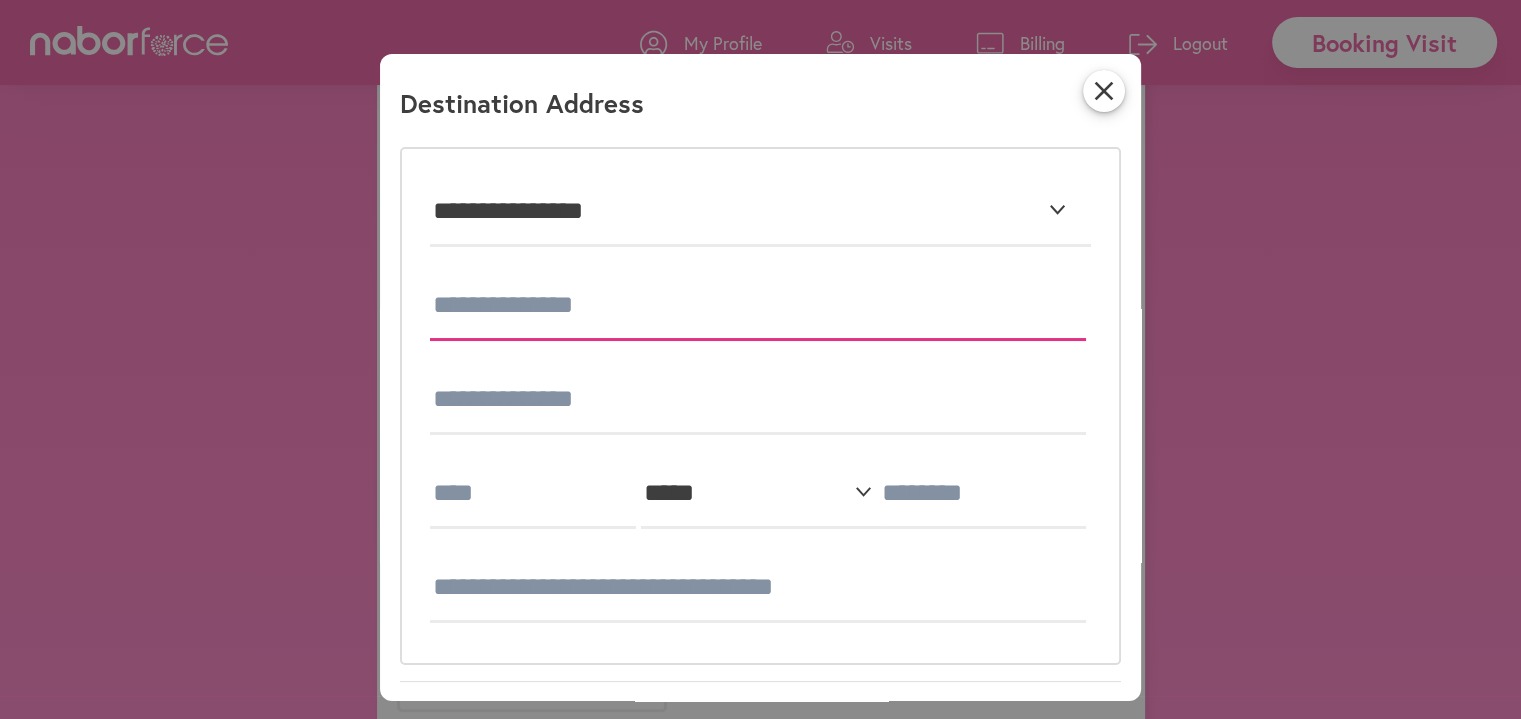 click at bounding box center (758, 306) 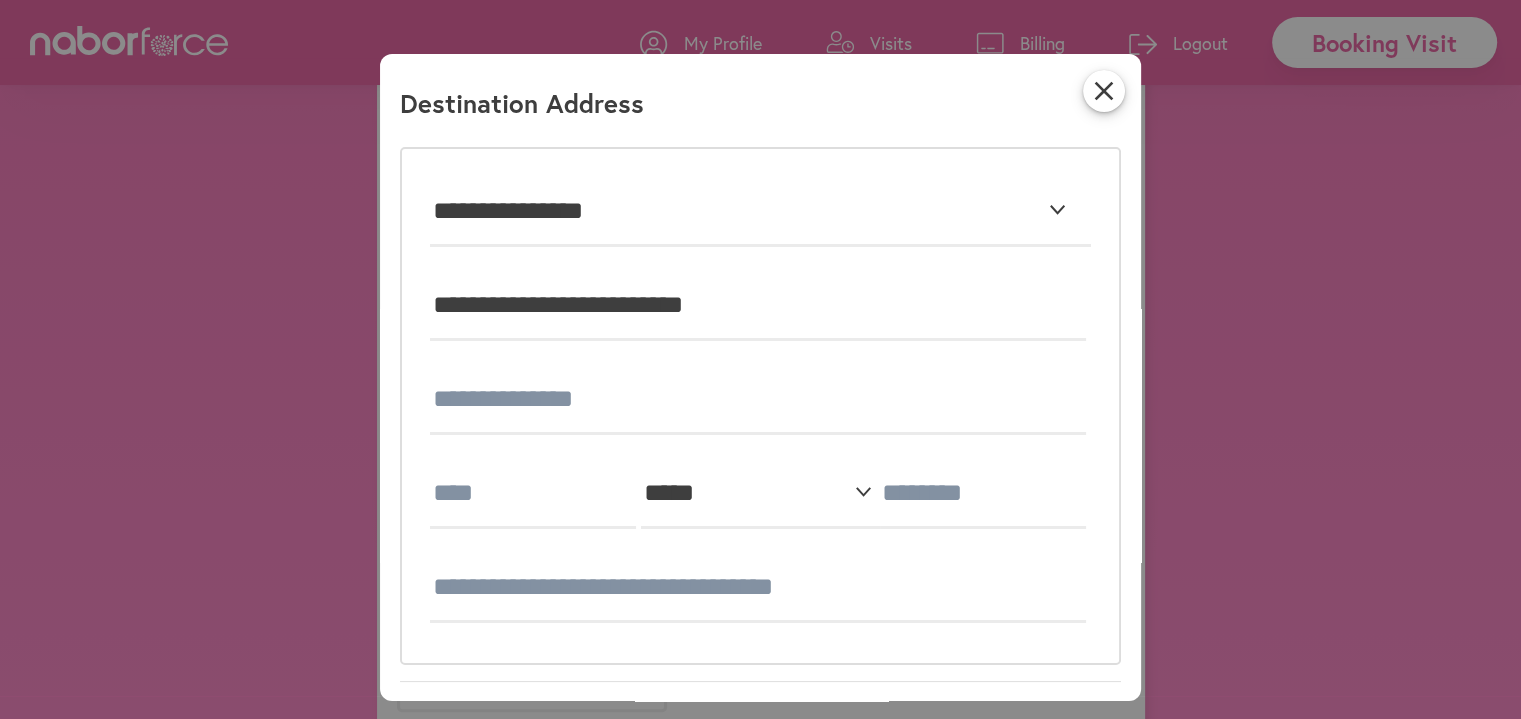 type on "**********" 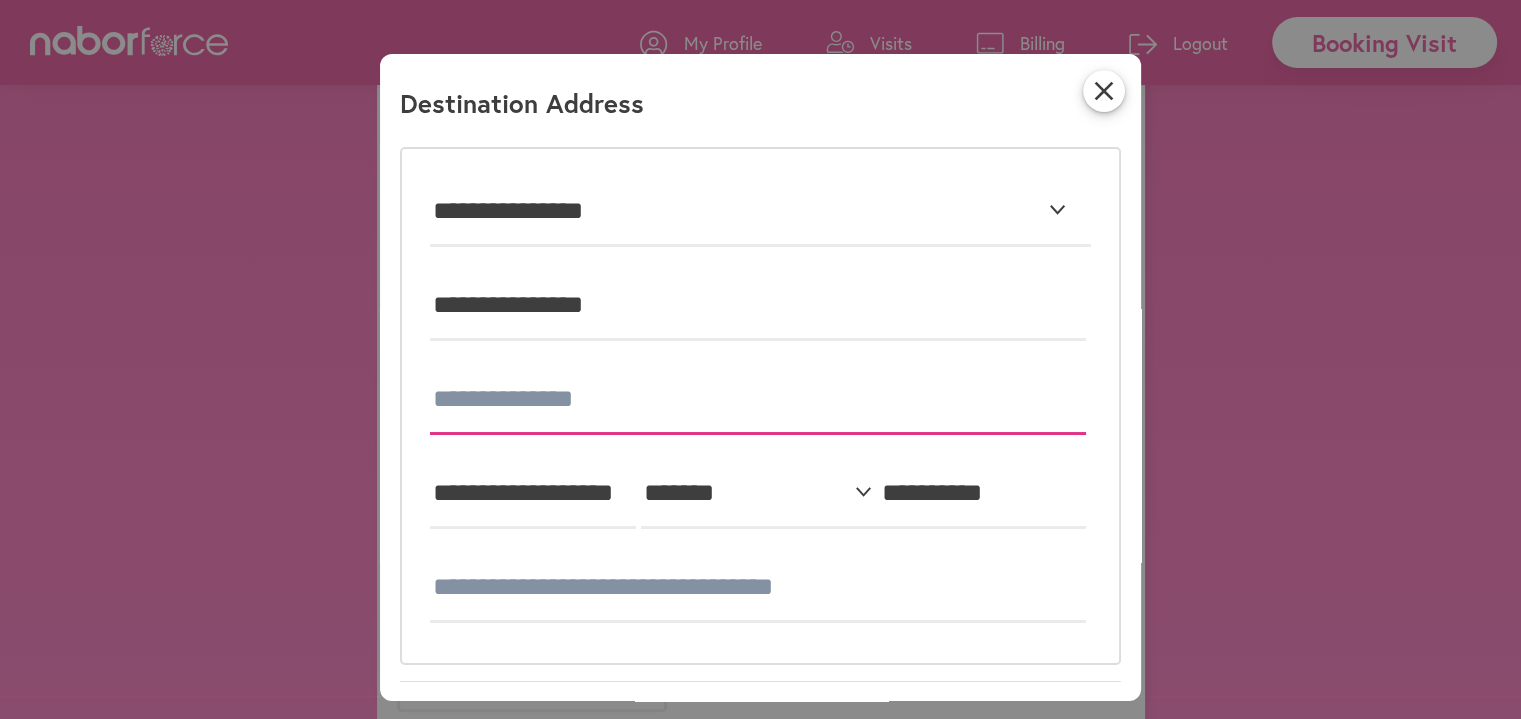 click at bounding box center (758, 400) 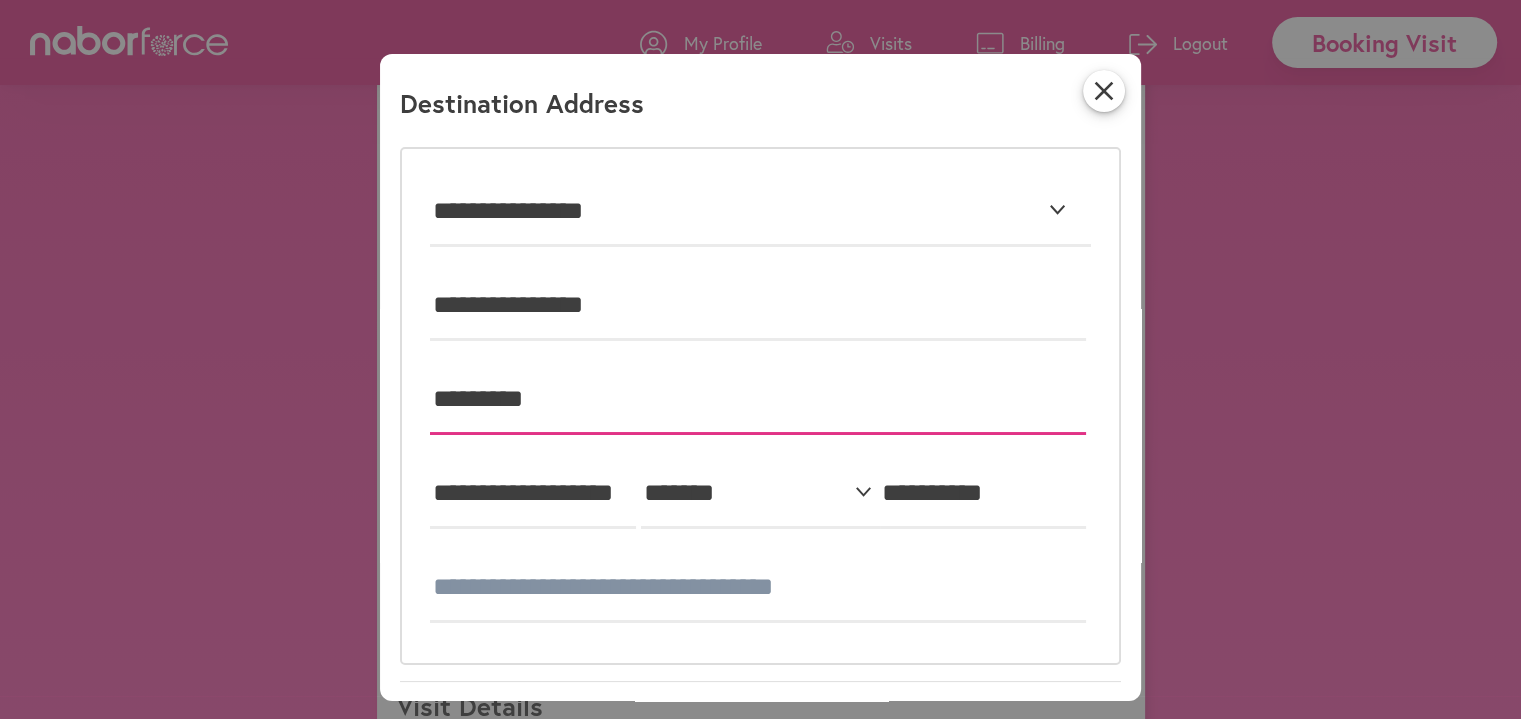 scroll, scrollTop: 800, scrollLeft: 0, axis: vertical 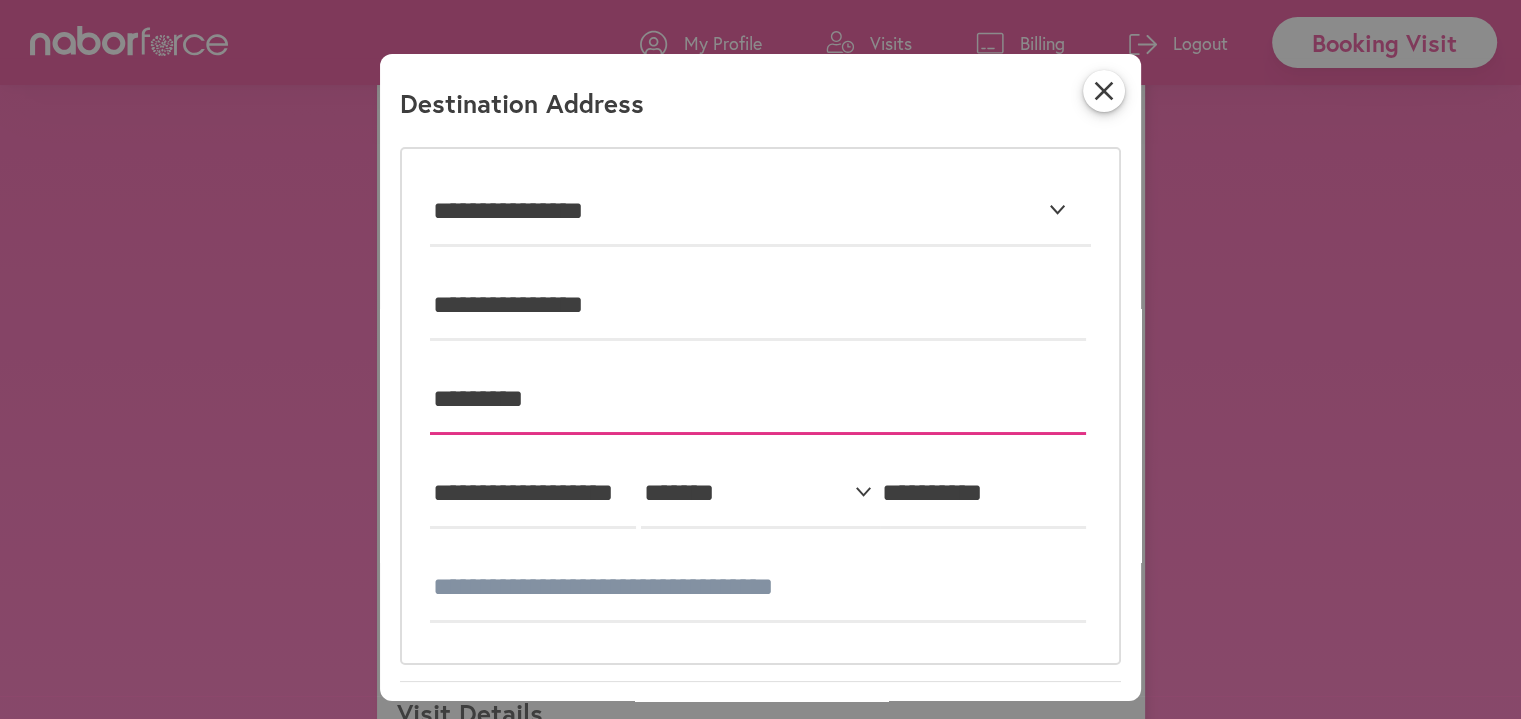 type on "*********" 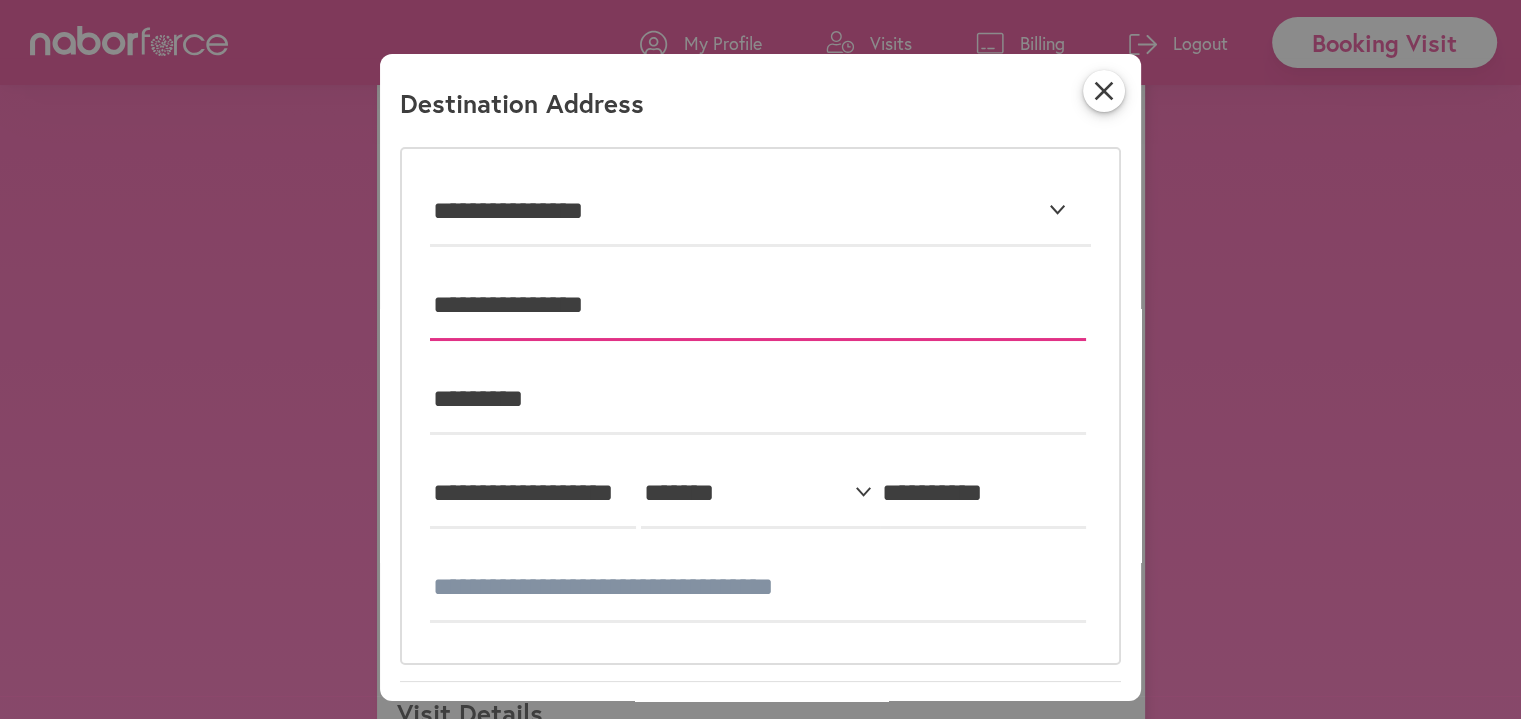 drag, startPoint x: 653, startPoint y: 303, endPoint x: 1220, endPoint y: 67, distance: 614.1539 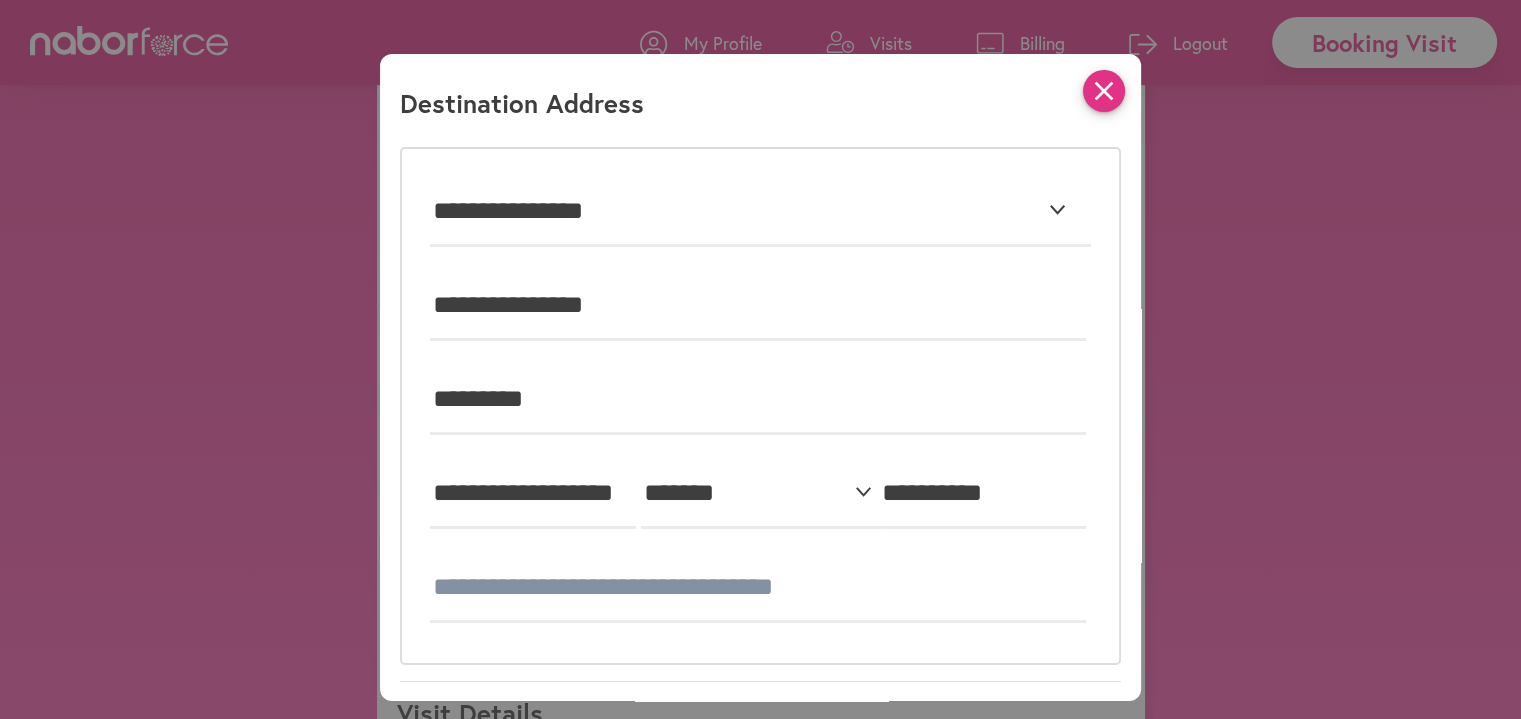 click on "close" at bounding box center [1104, 91] 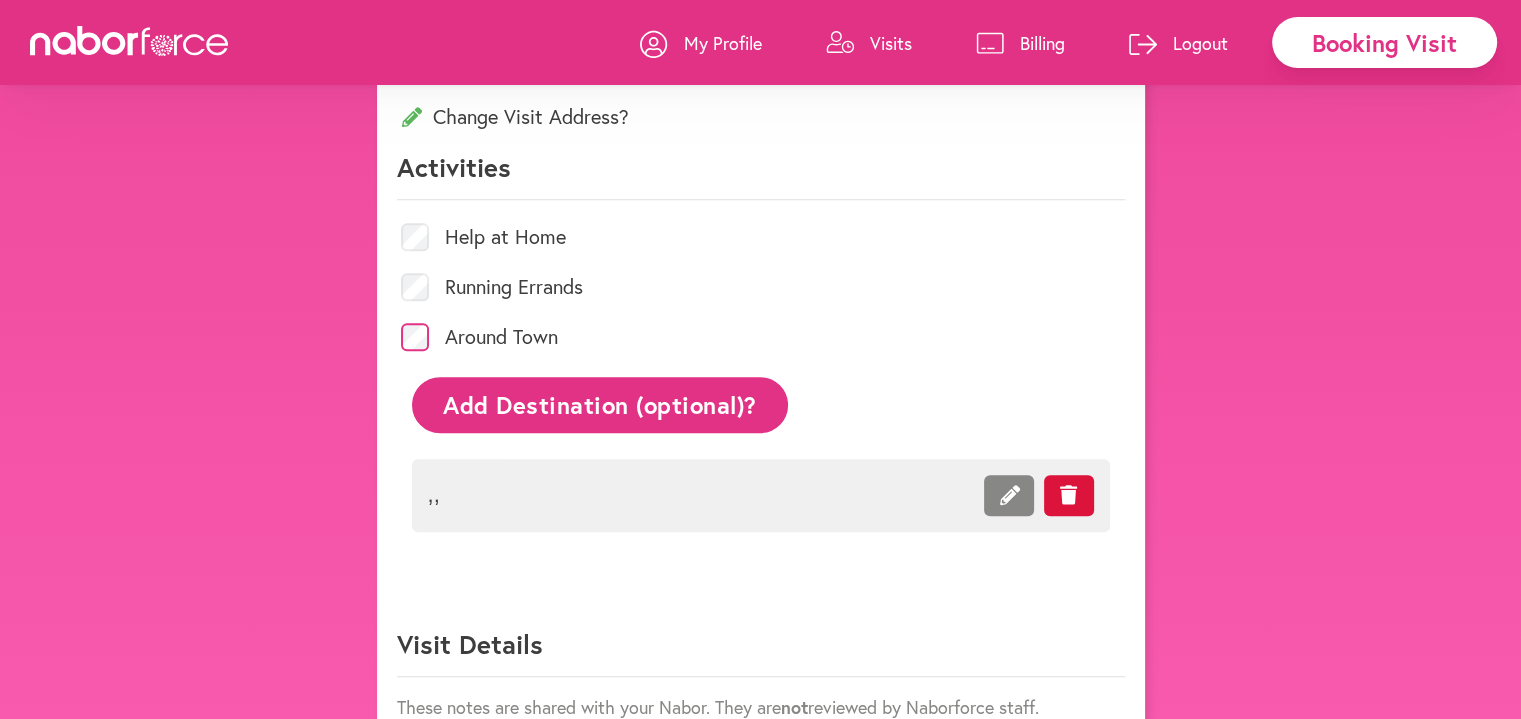 scroll, scrollTop: 1000, scrollLeft: 0, axis: vertical 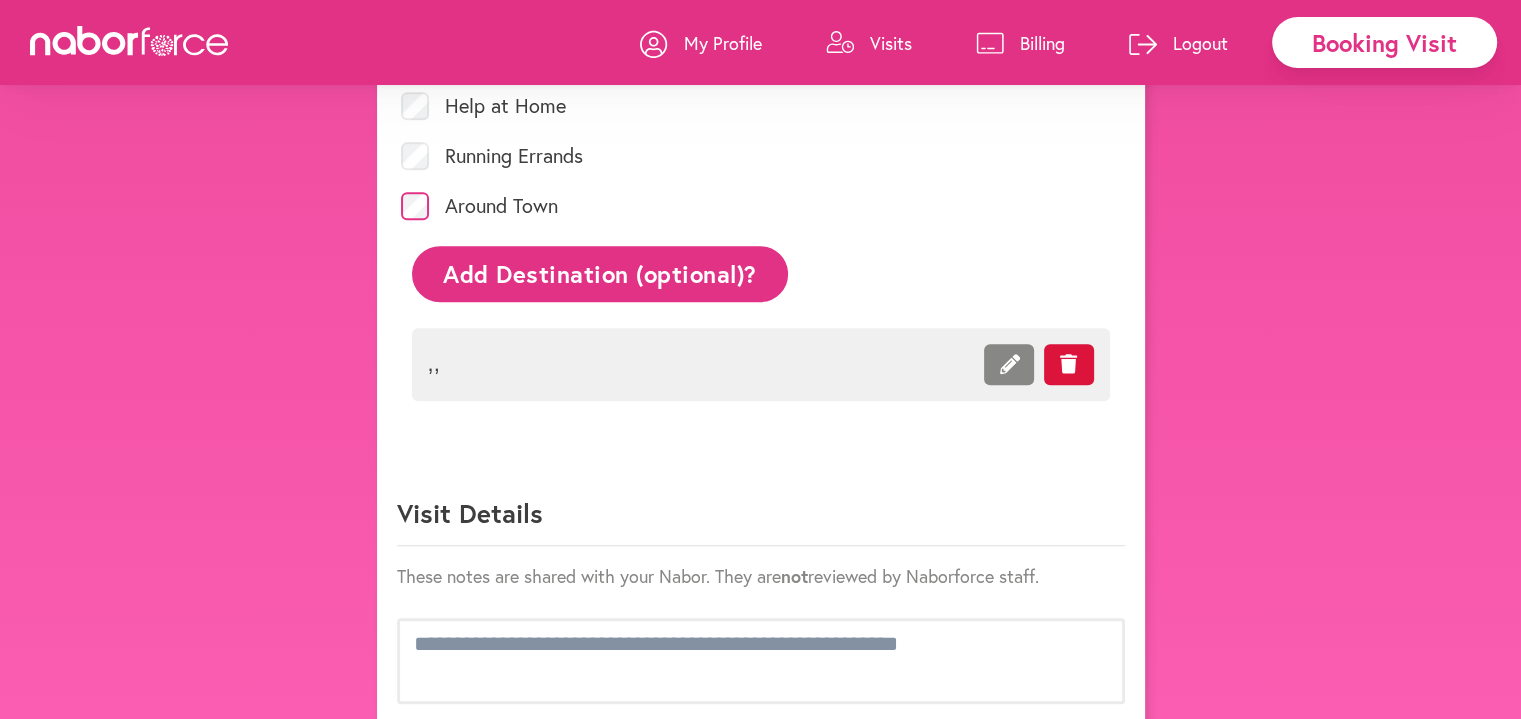 click 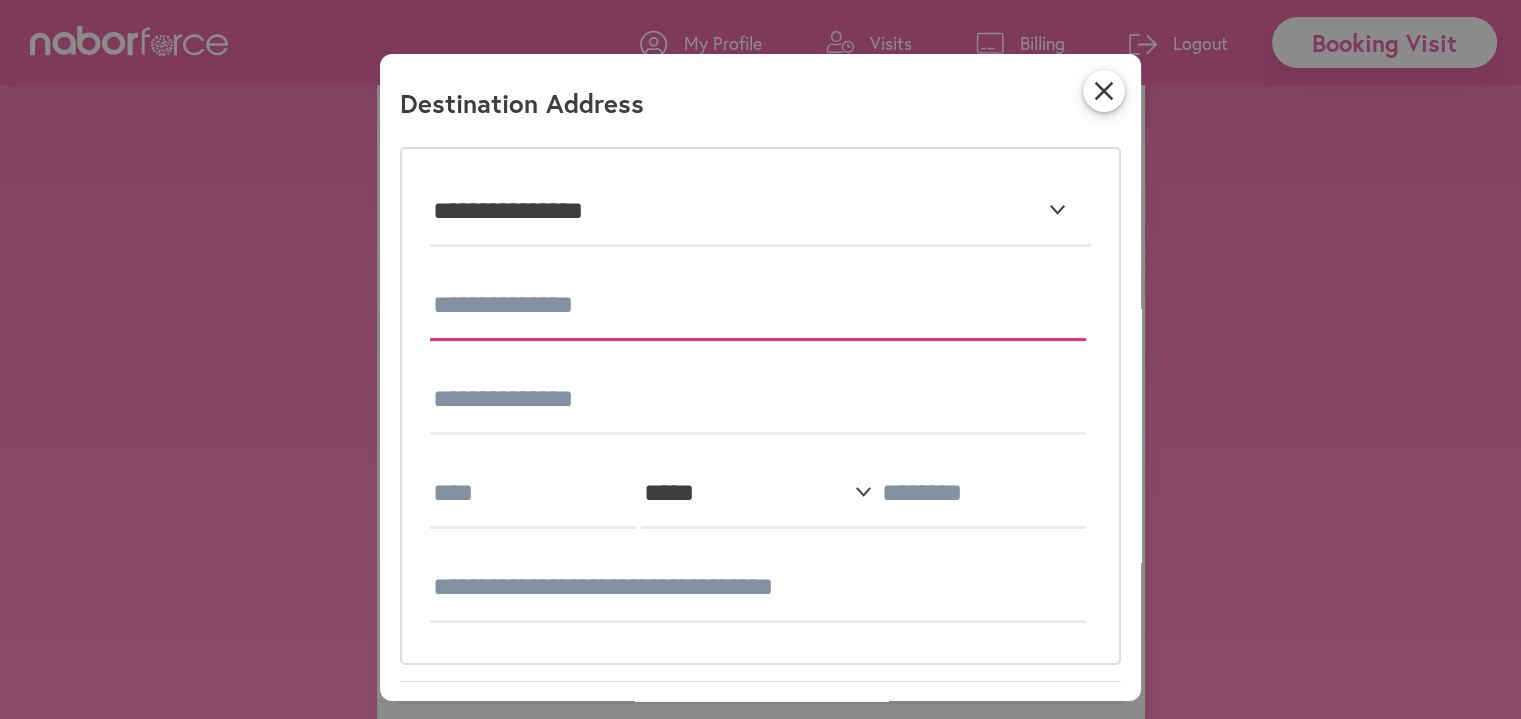 click at bounding box center (758, 306) 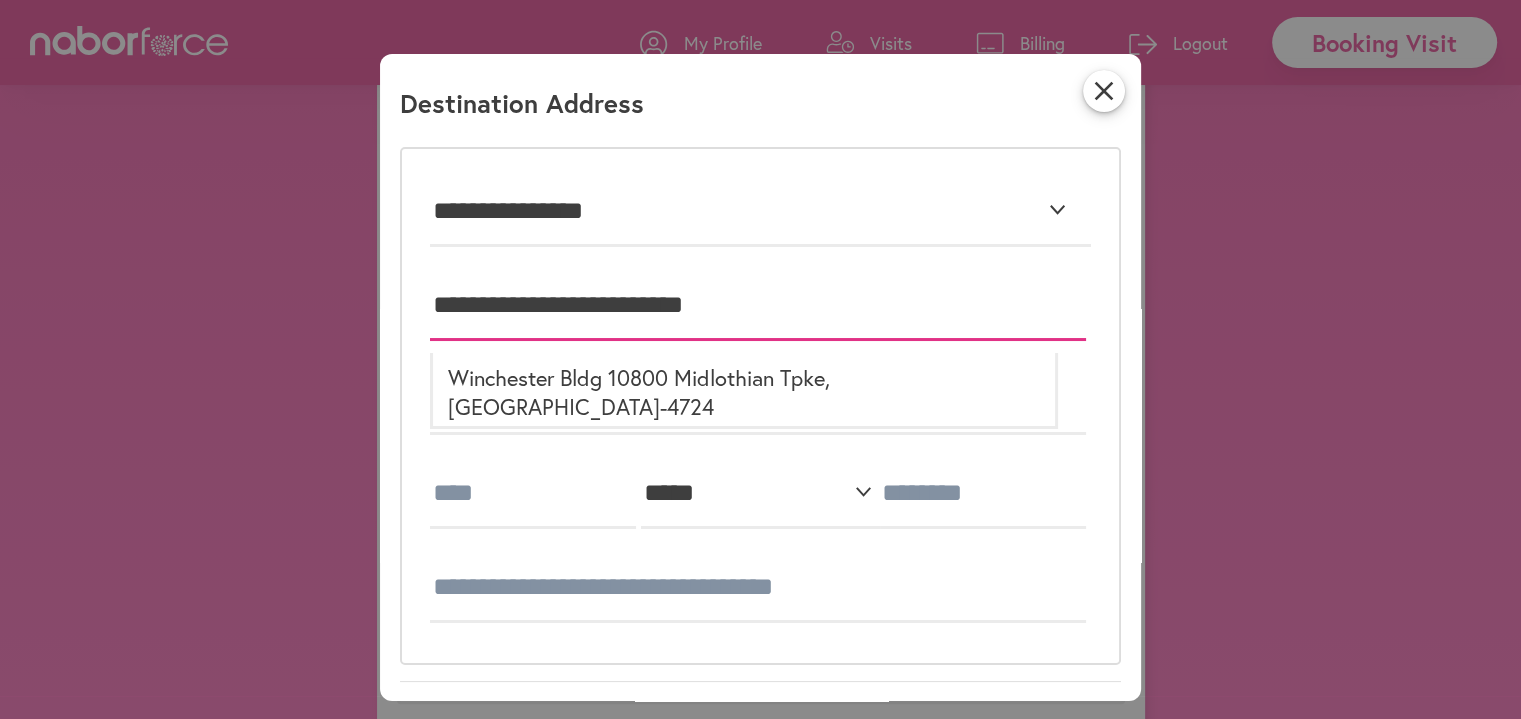 type on "**********" 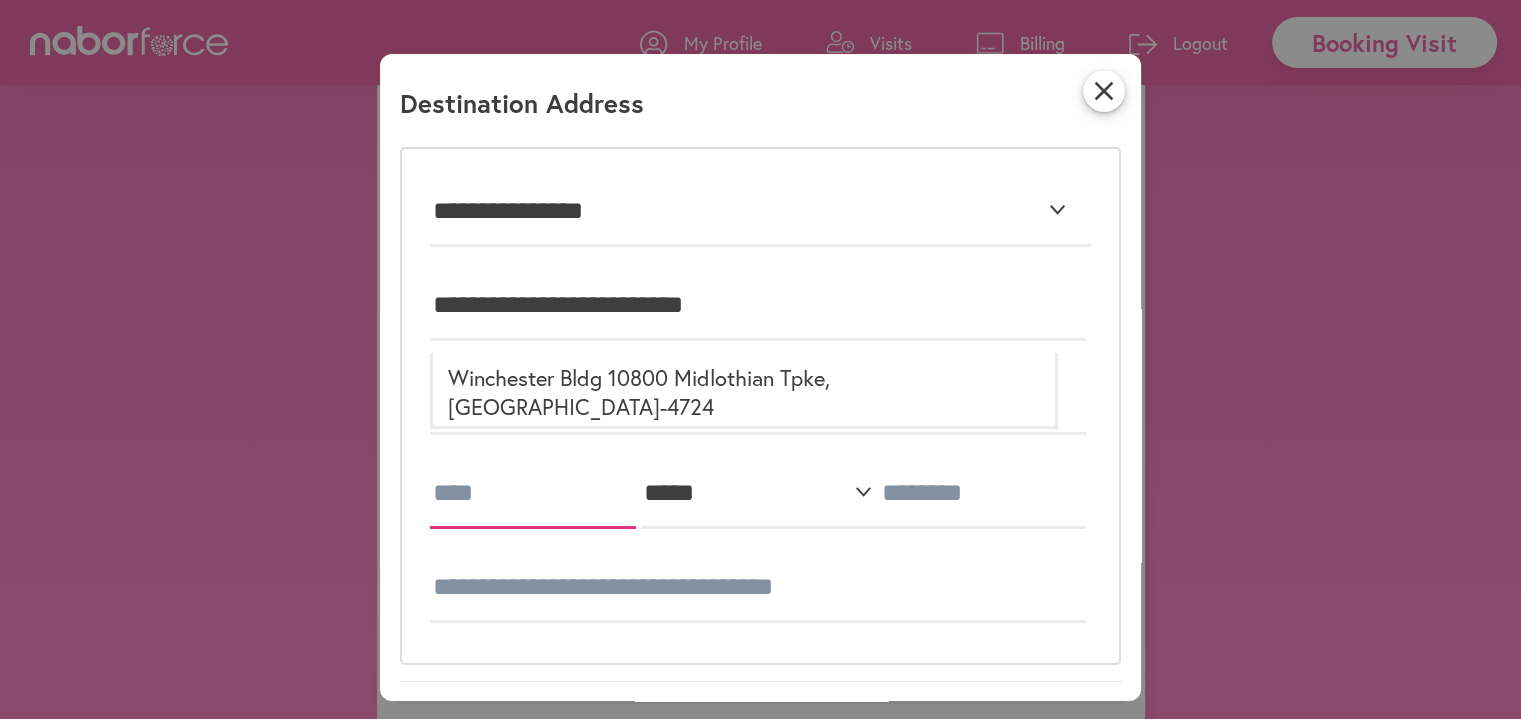 click at bounding box center (533, 494) 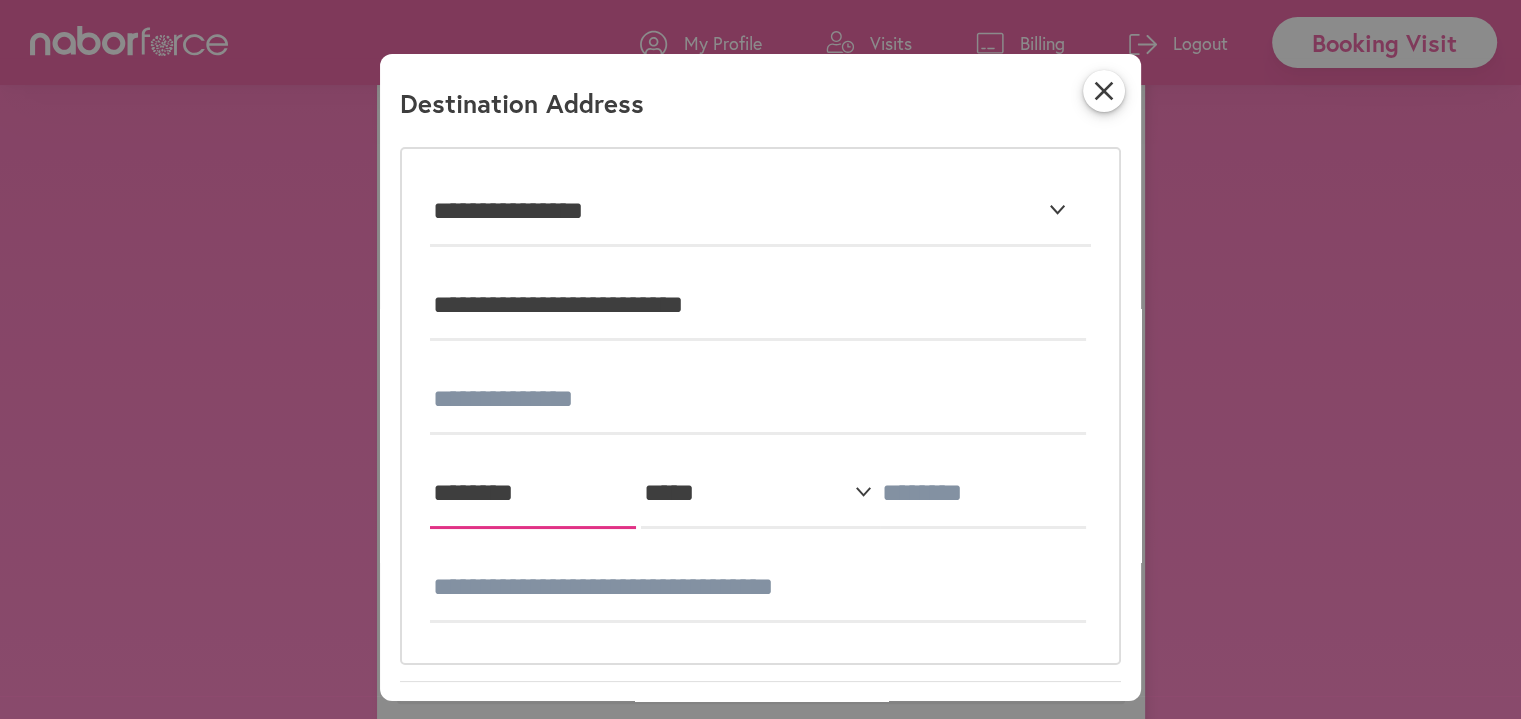 type on "********" 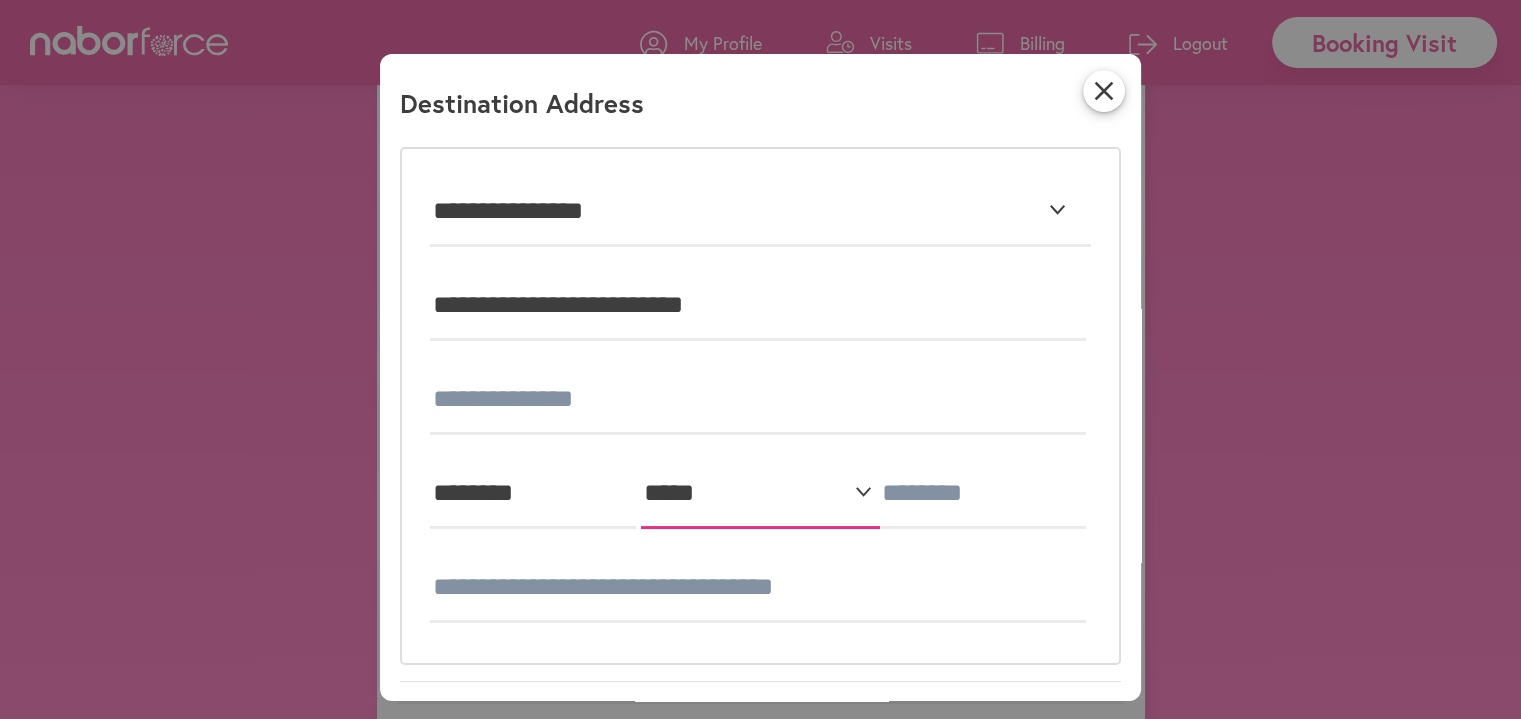 click on "**********" at bounding box center (760, 494) 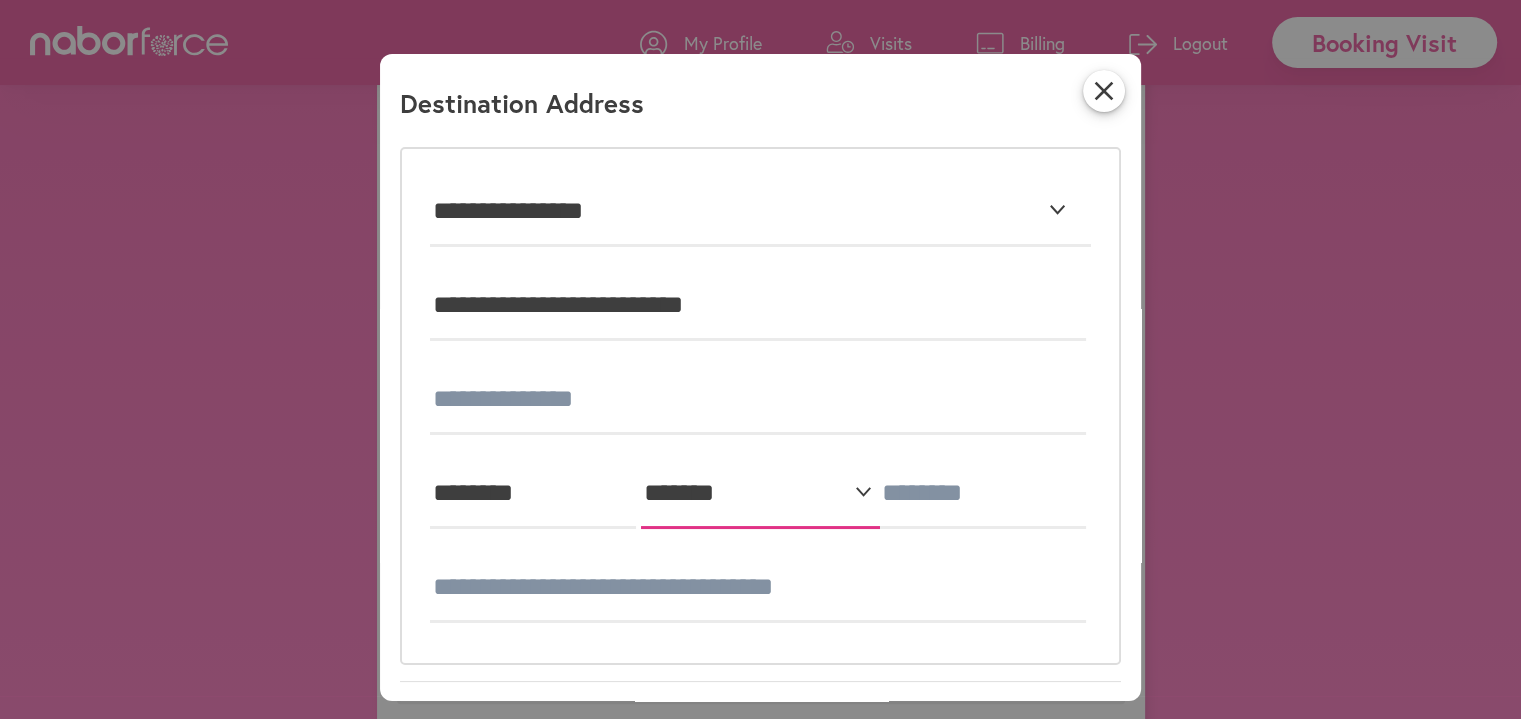 click on "**********" at bounding box center [760, 494] 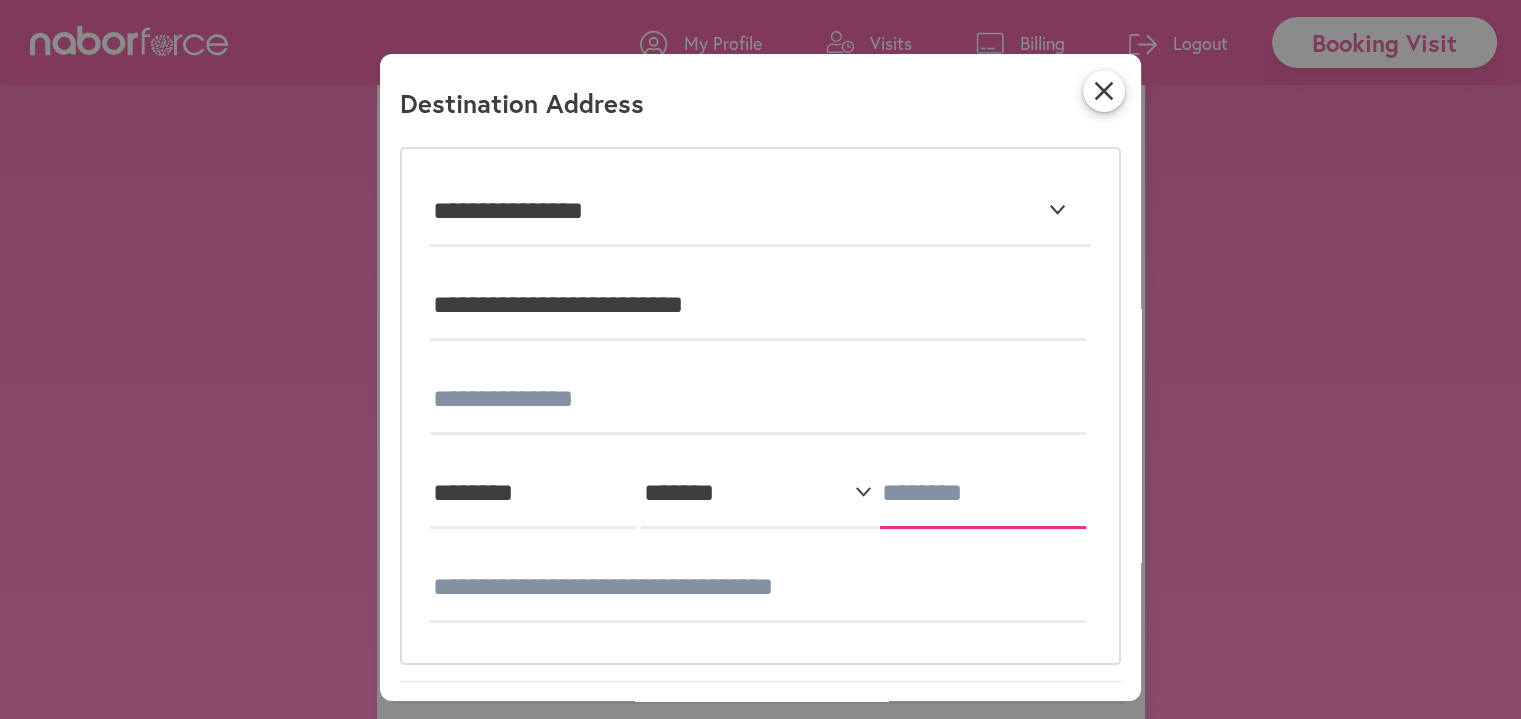 click at bounding box center [983, 494] 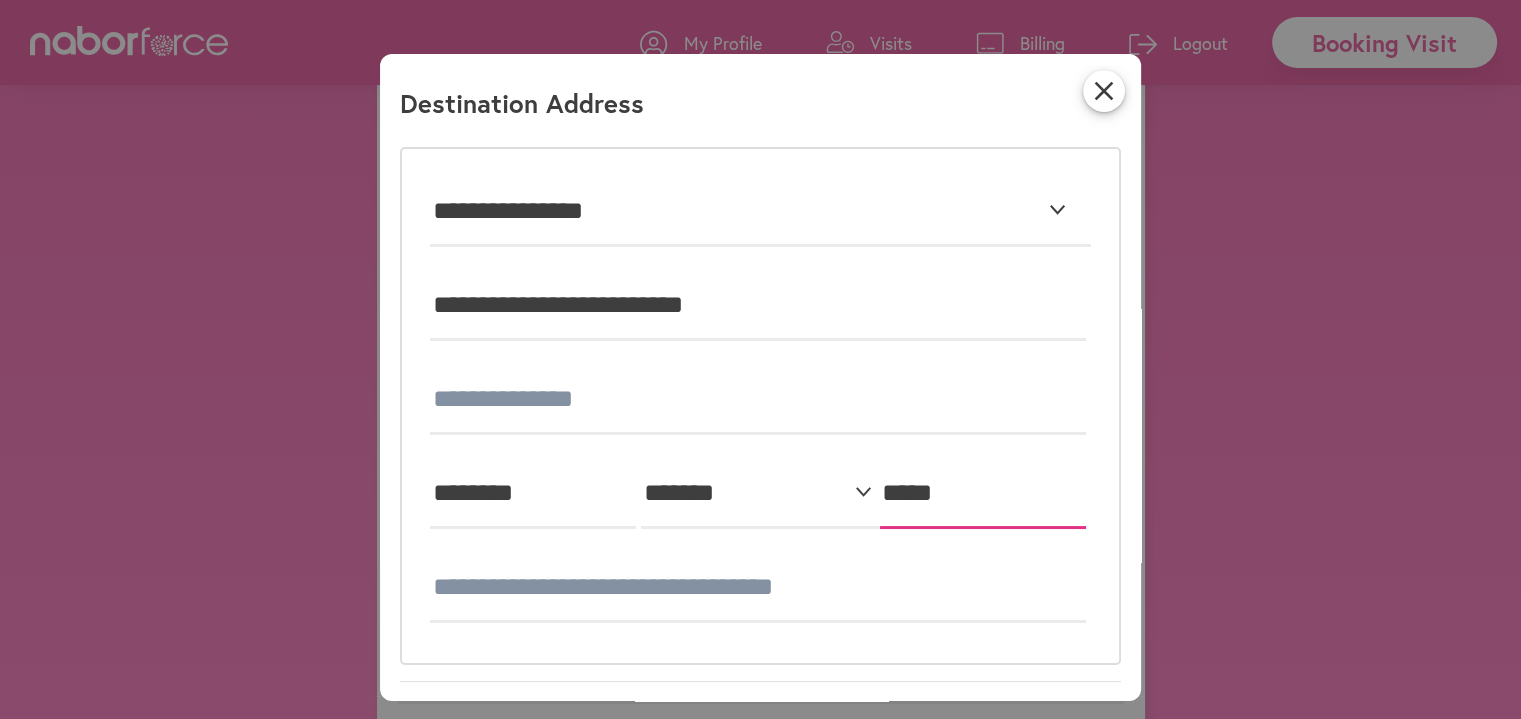 type on "*****" 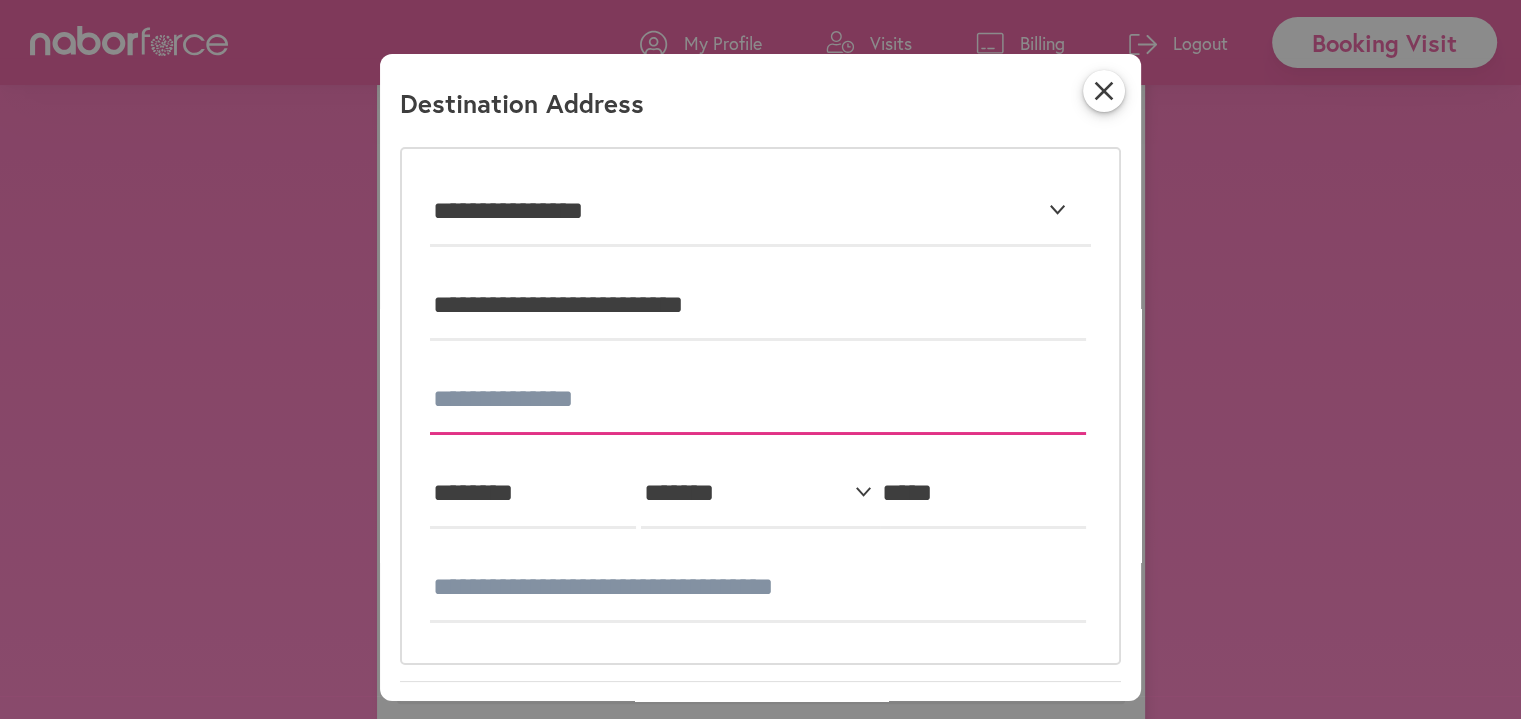 click at bounding box center [758, 400] 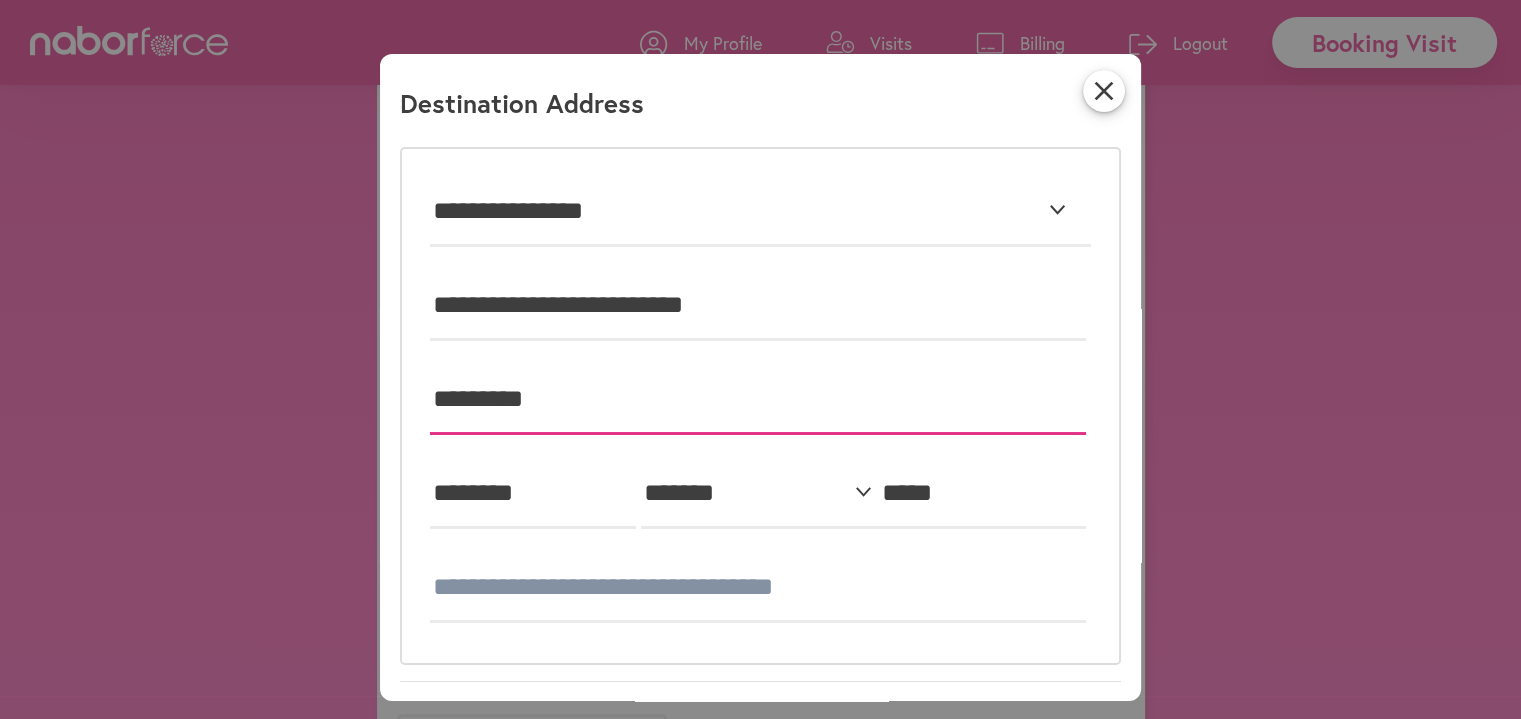 scroll, scrollTop: 1200, scrollLeft: 0, axis: vertical 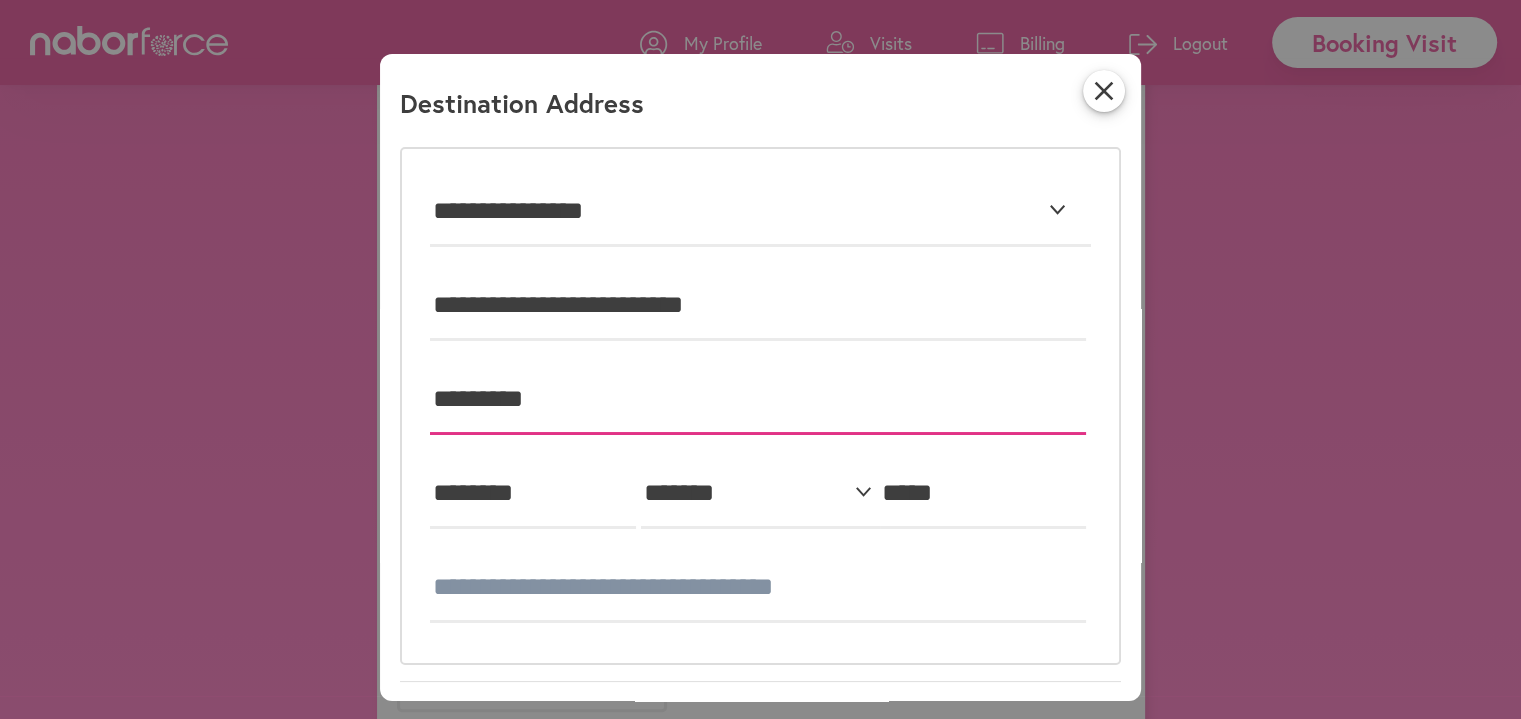 type on "*********" 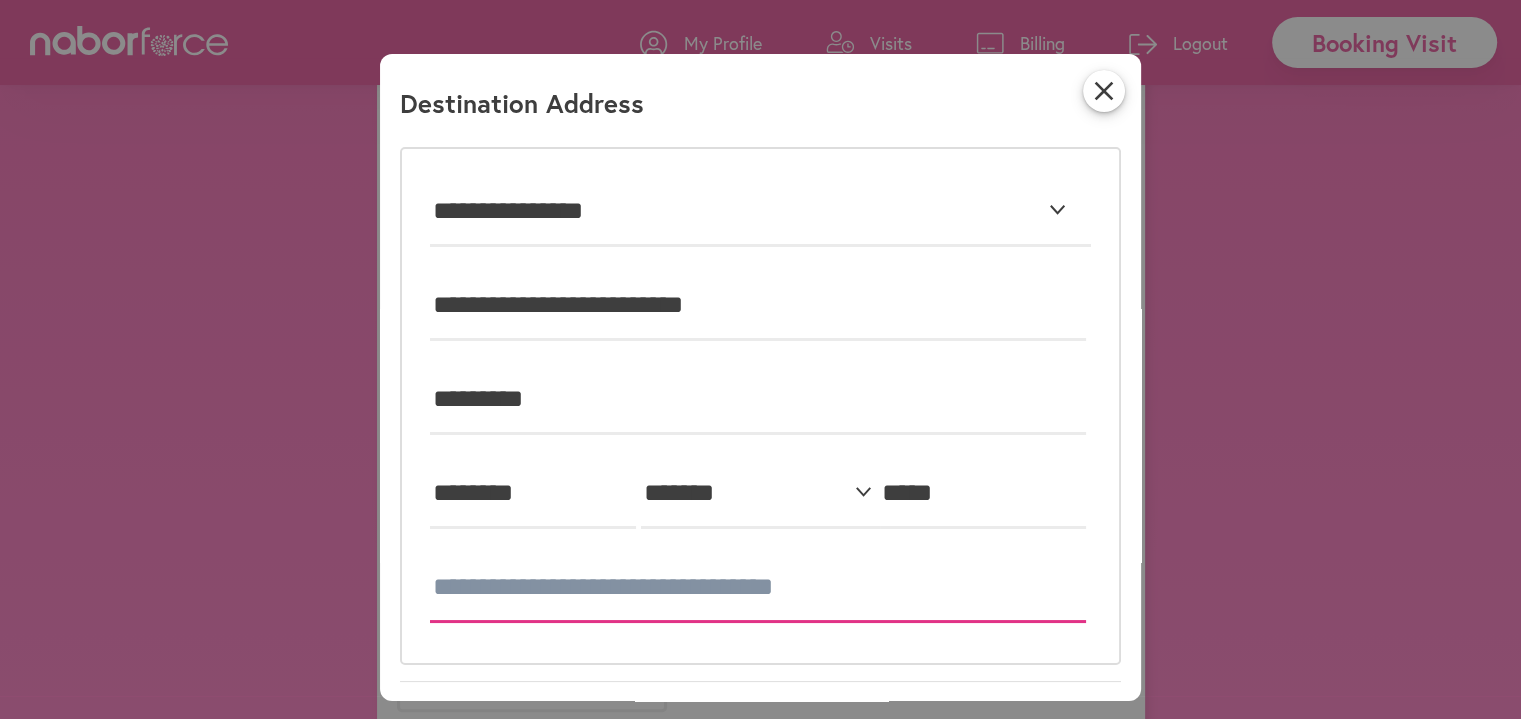 click at bounding box center (758, 588) 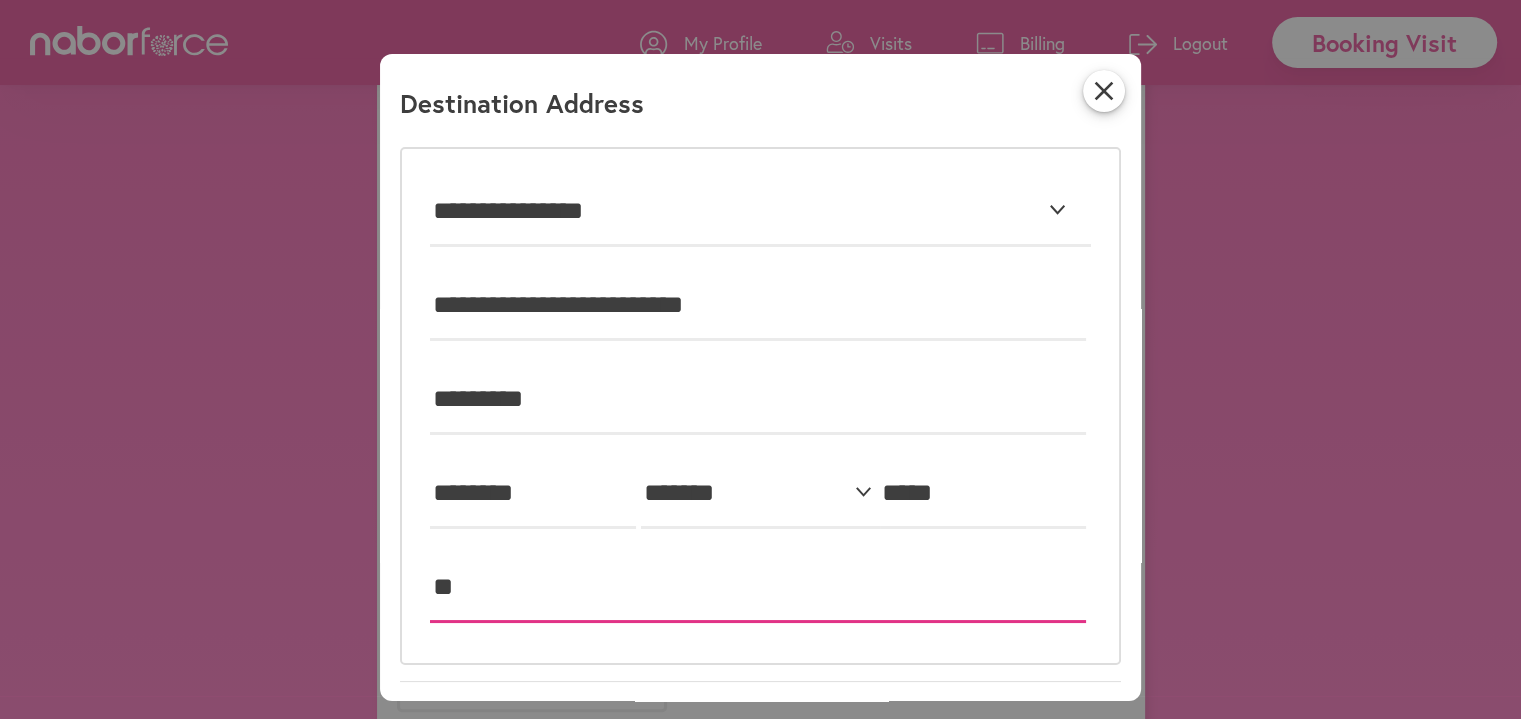 type on "*" 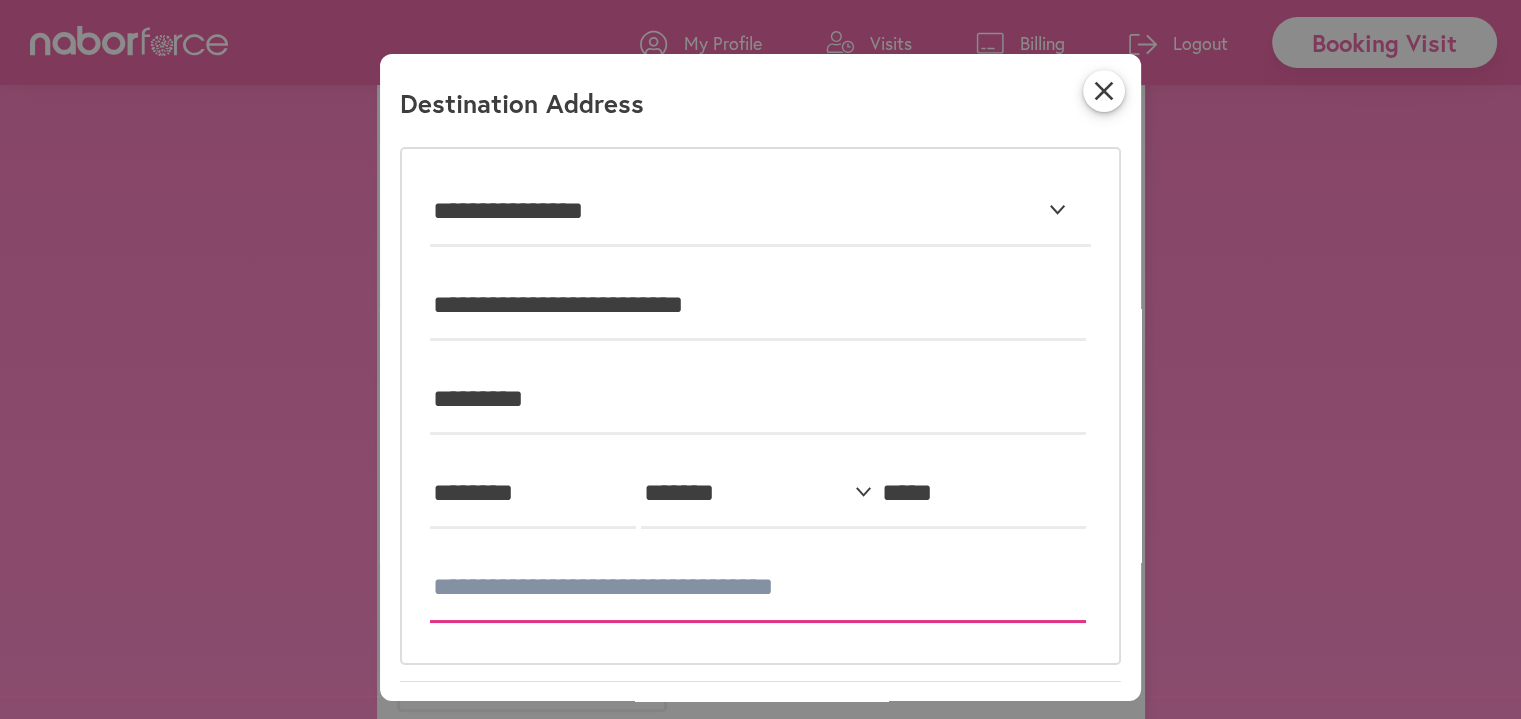 type on "*" 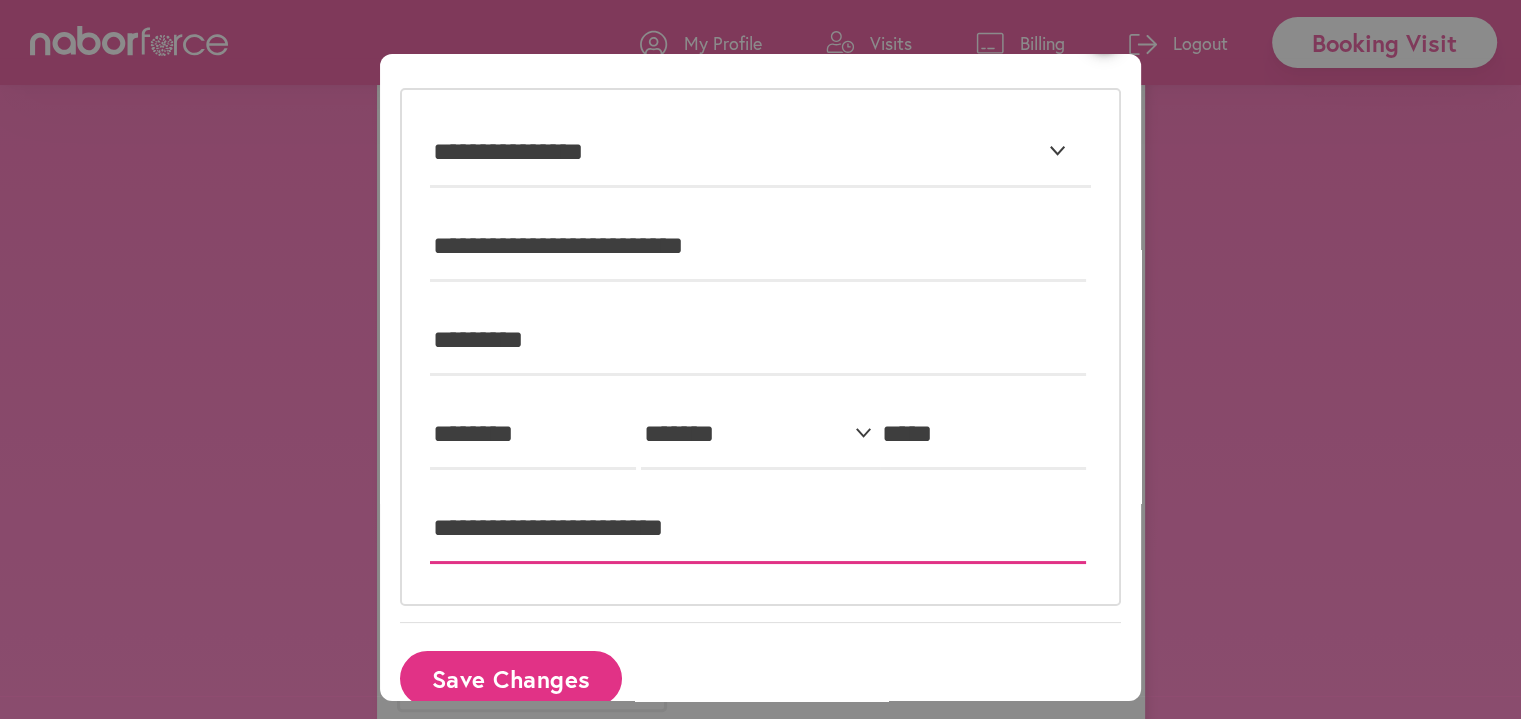 scroll, scrollTop: 91, scrollLeft: 0, axis: vertical 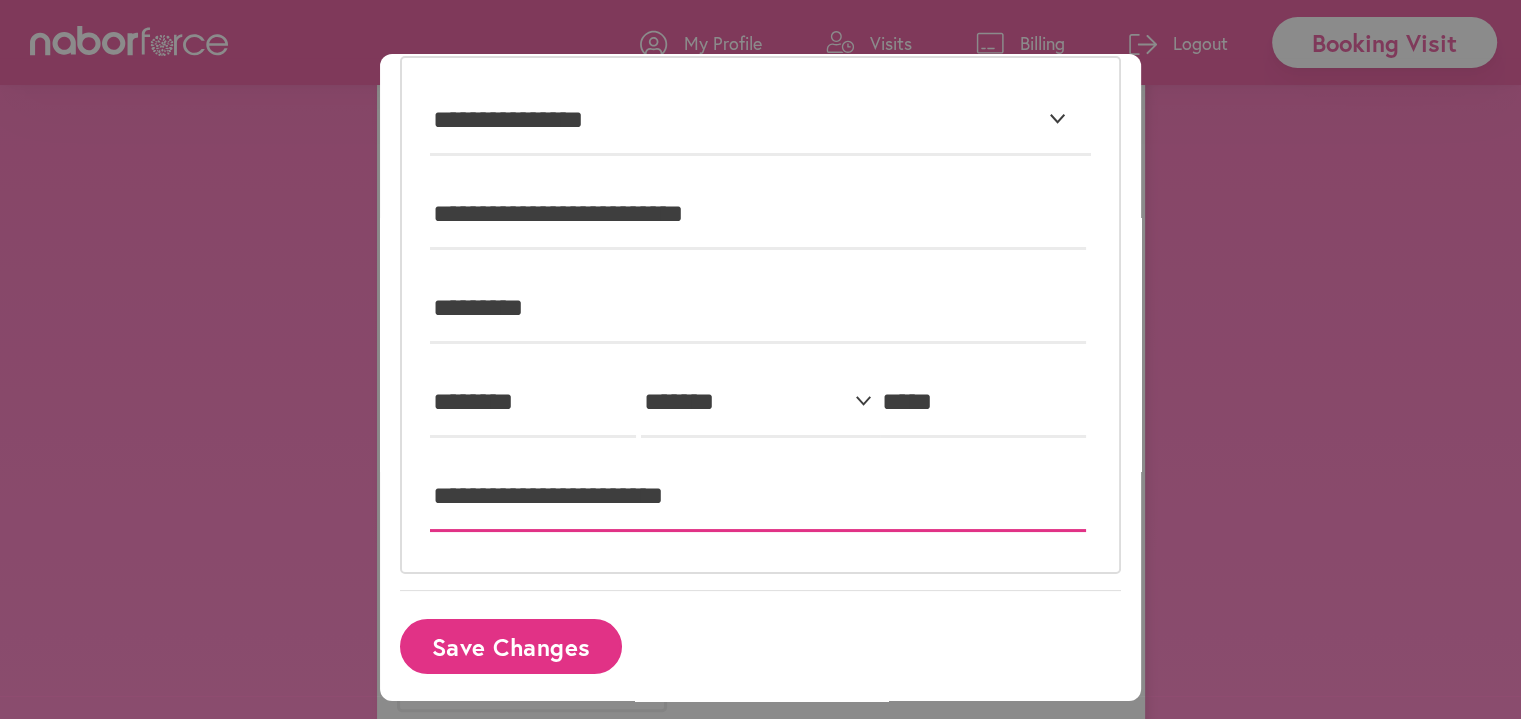 type on "**********" 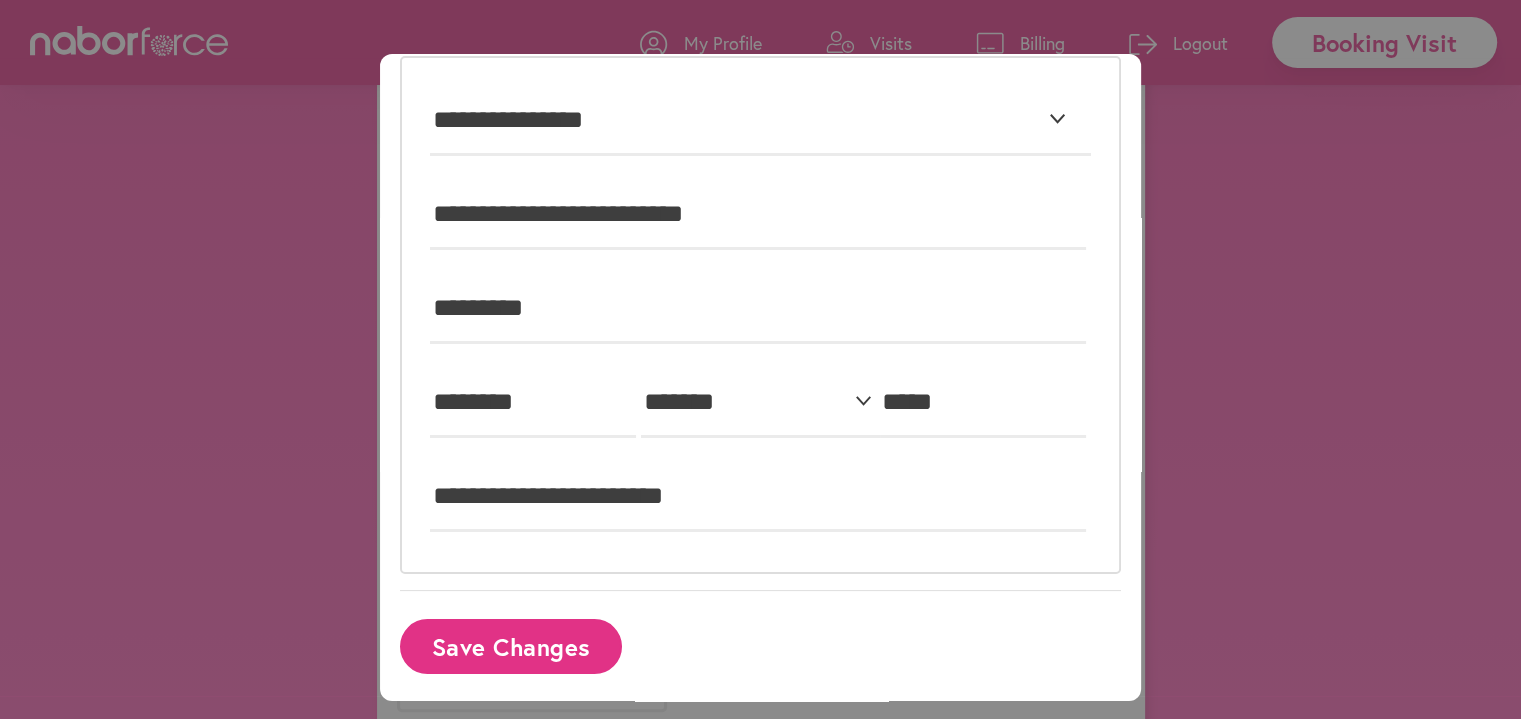 click on "Save Changes" at bounding box center (511, 646) 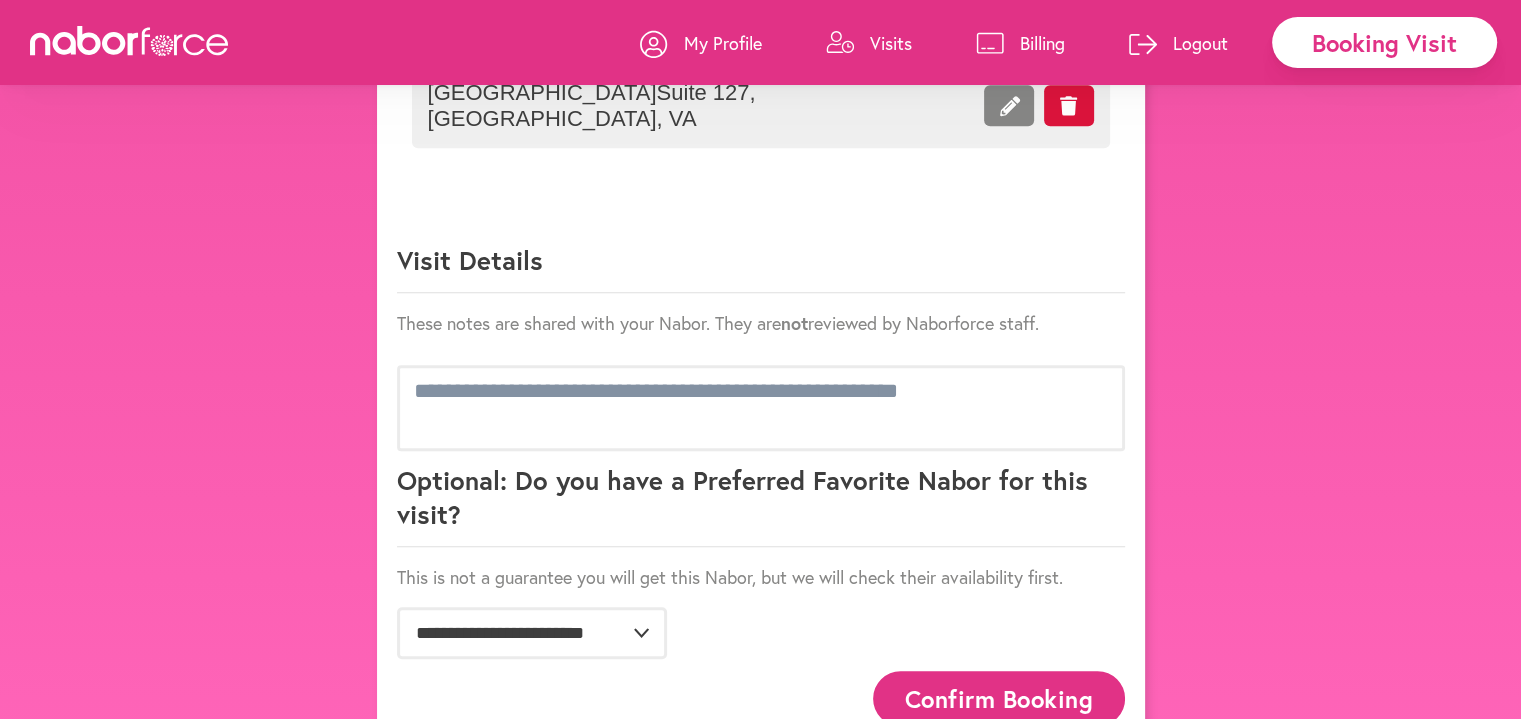 scroll, scrollTop: 1314, scrollLeft: 0, axis: vertical 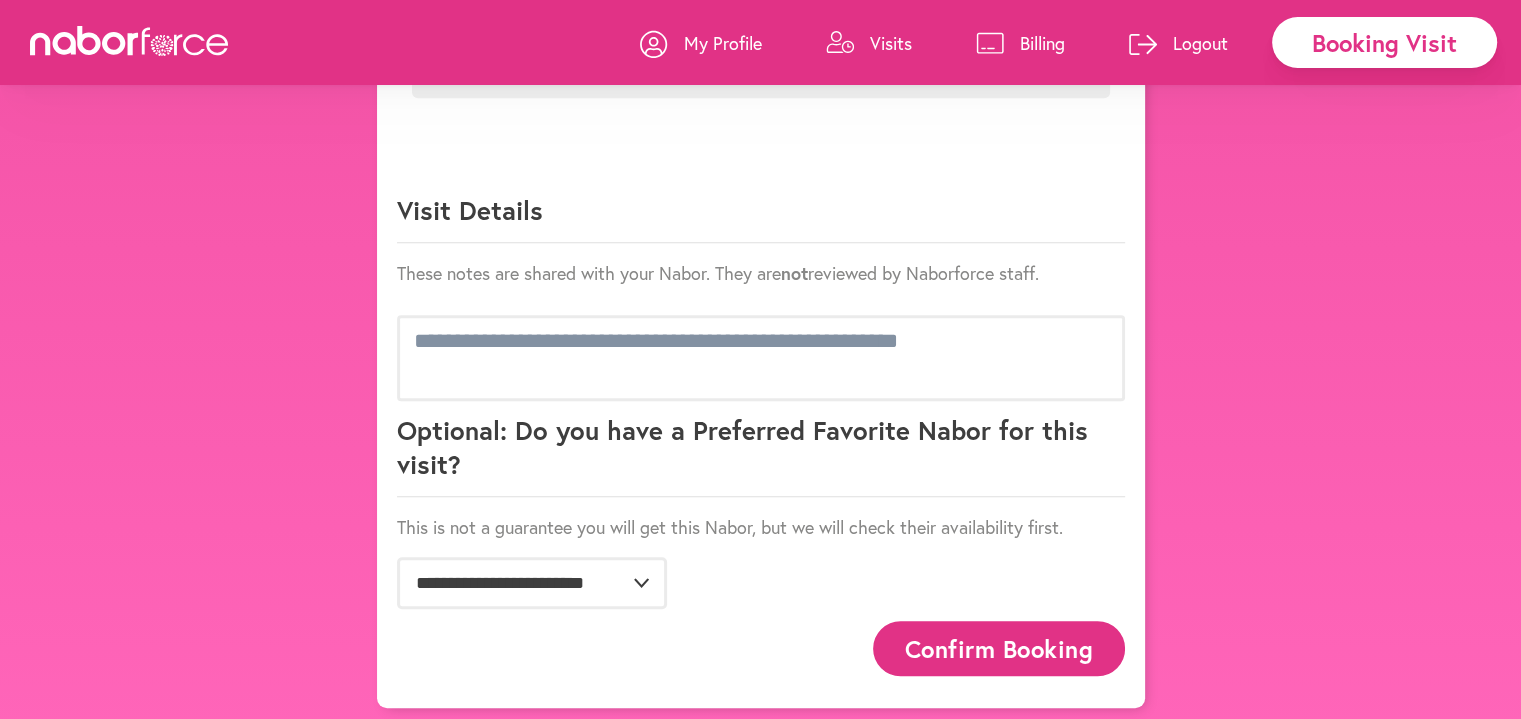 click on "Confirm Booking" at bounding box center [999, 648] 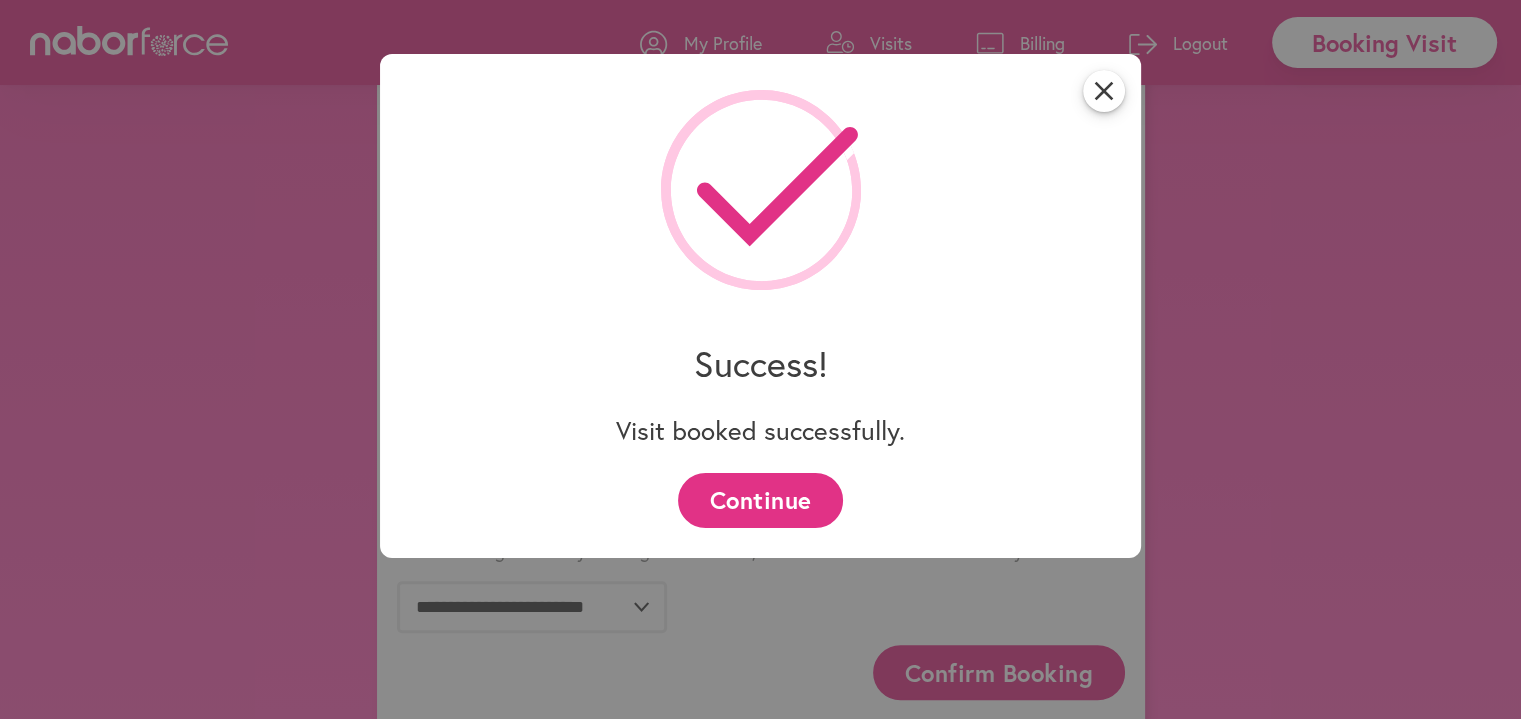 scroll, scrollTop: 1314, scrollLeft: 0, axis: vertical 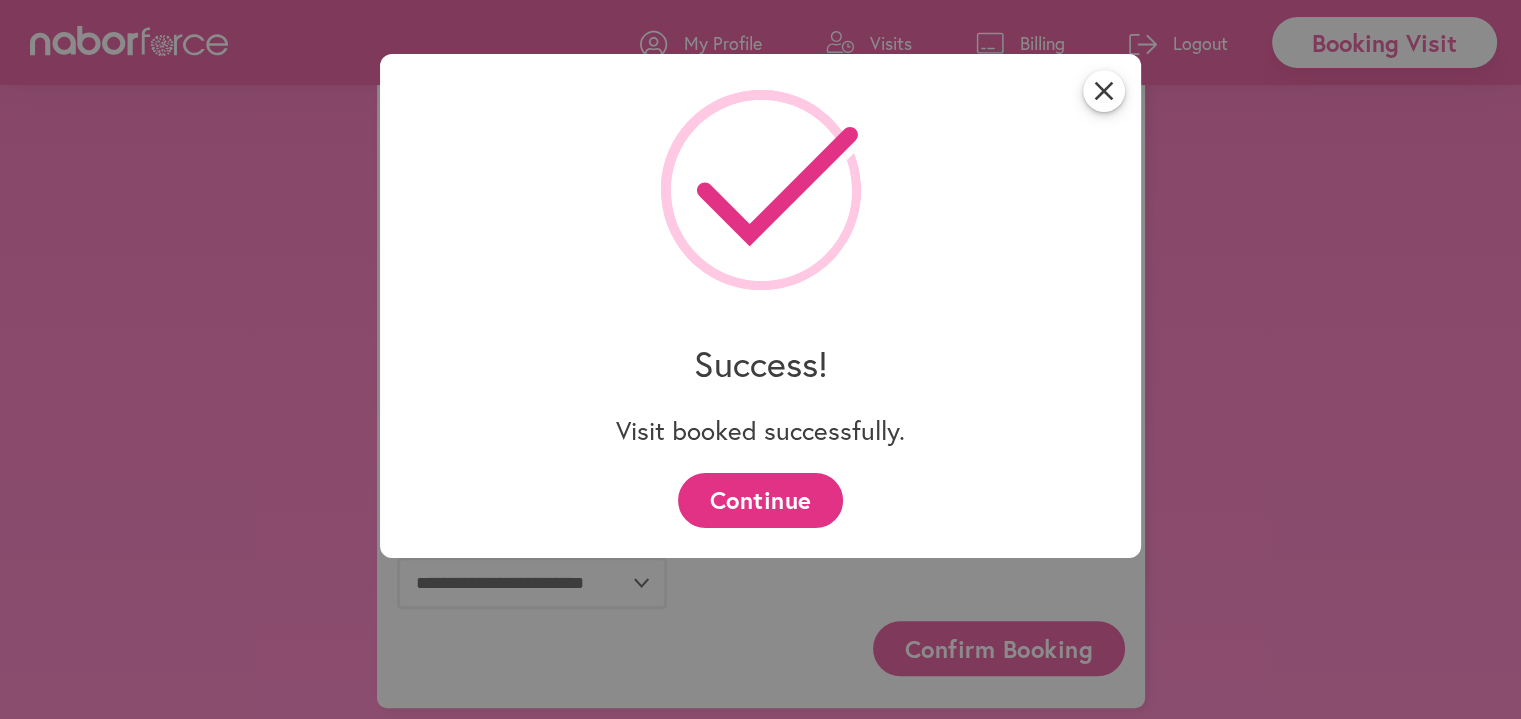 click on "Continue" at bounding box center [760, 500] 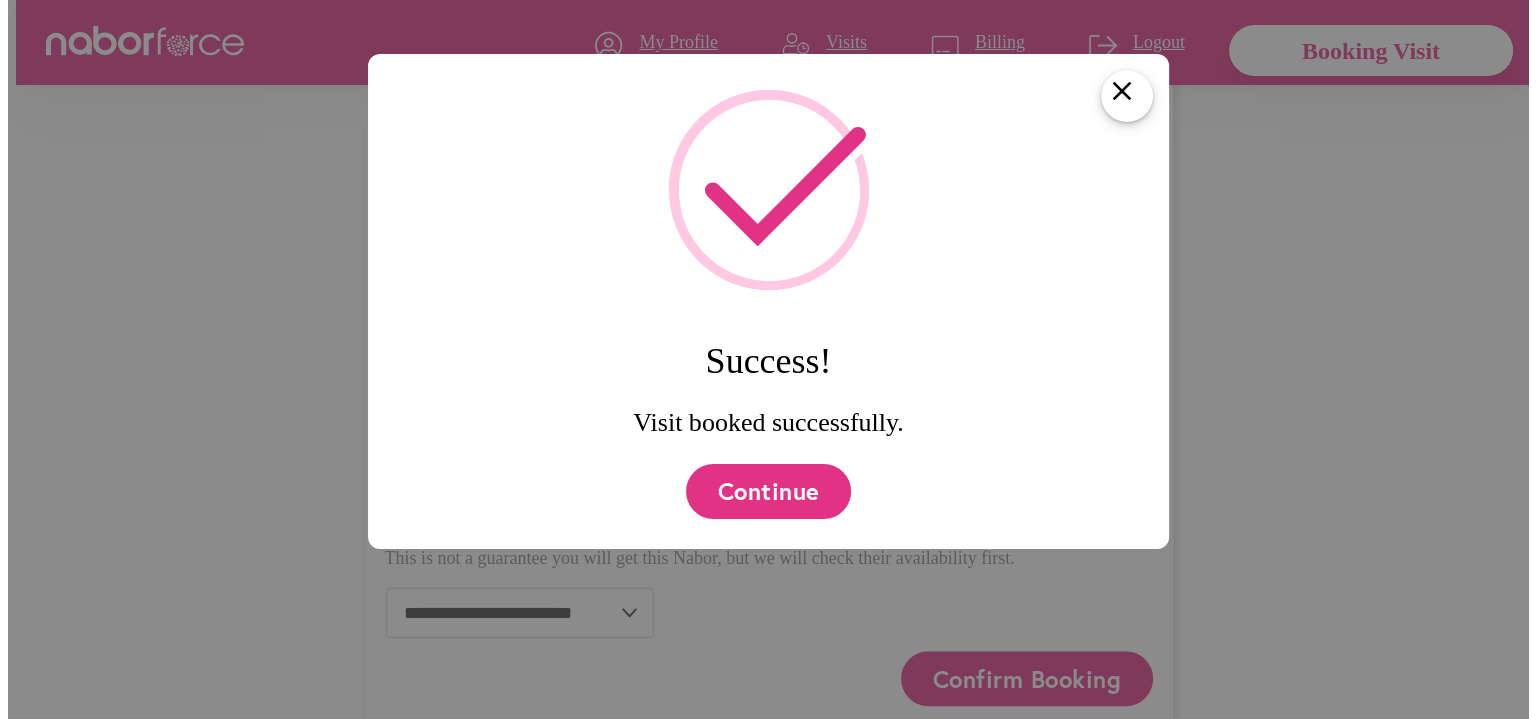 scroll, scrollTop: 0, scrollLeft: 0, axis: both 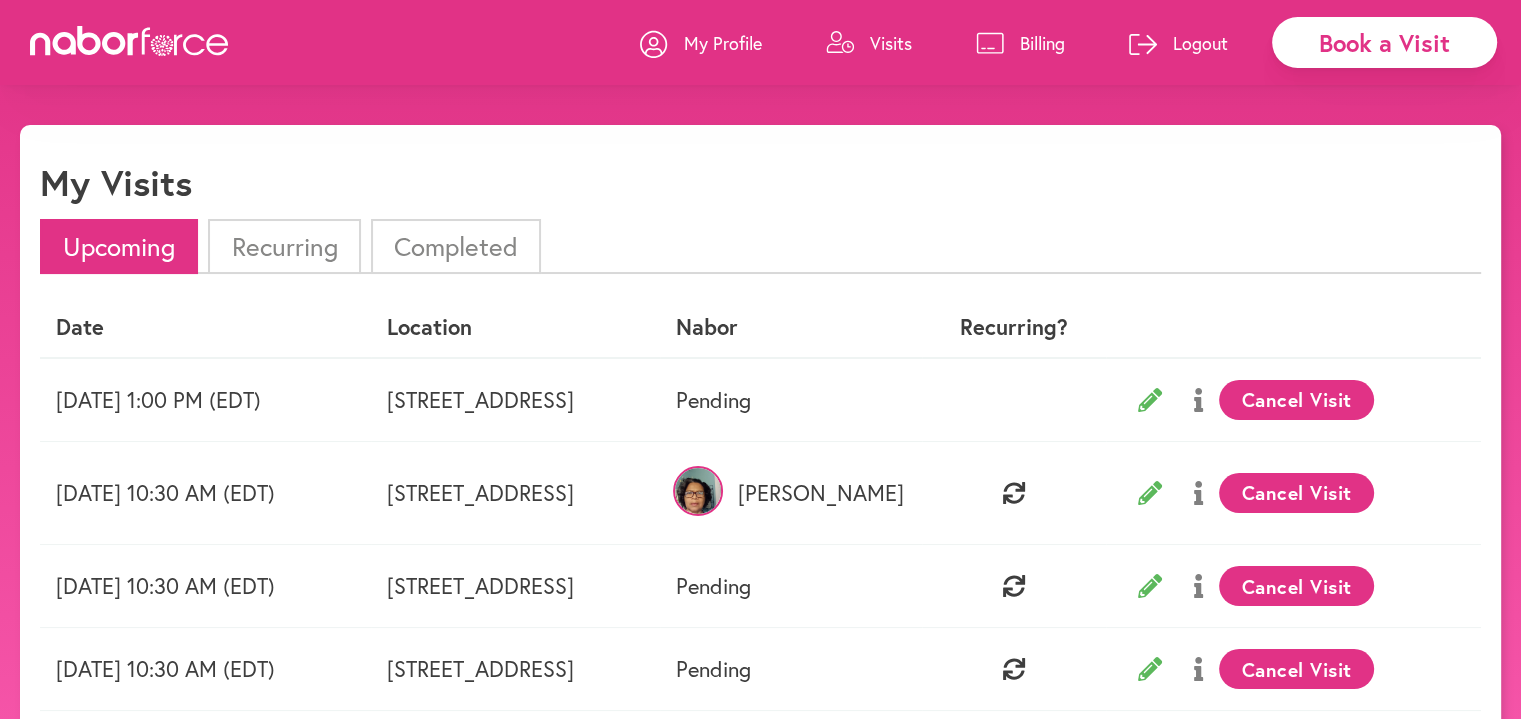 click on "Logout" at bounding box center [1200, 43] 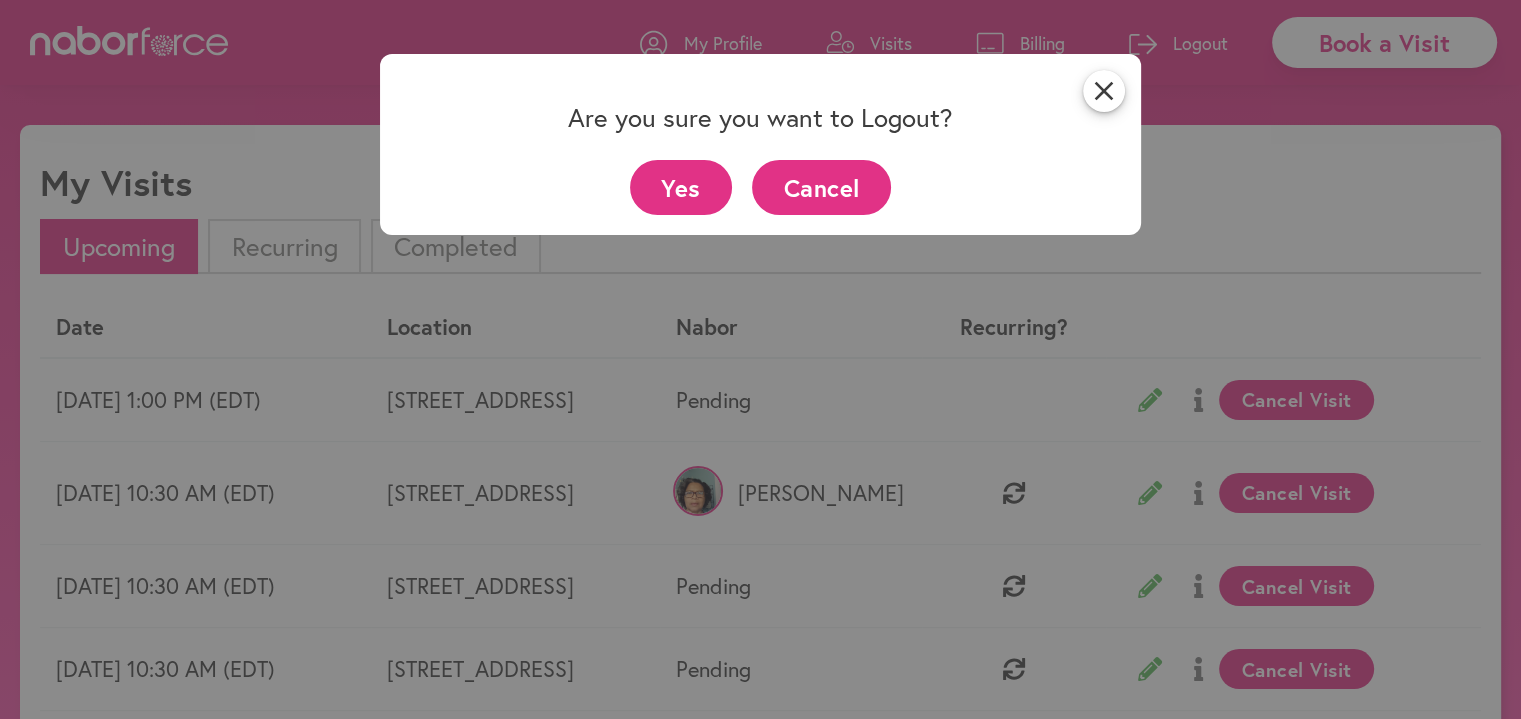 click on "Yes" at bounding box center [681, 187] 